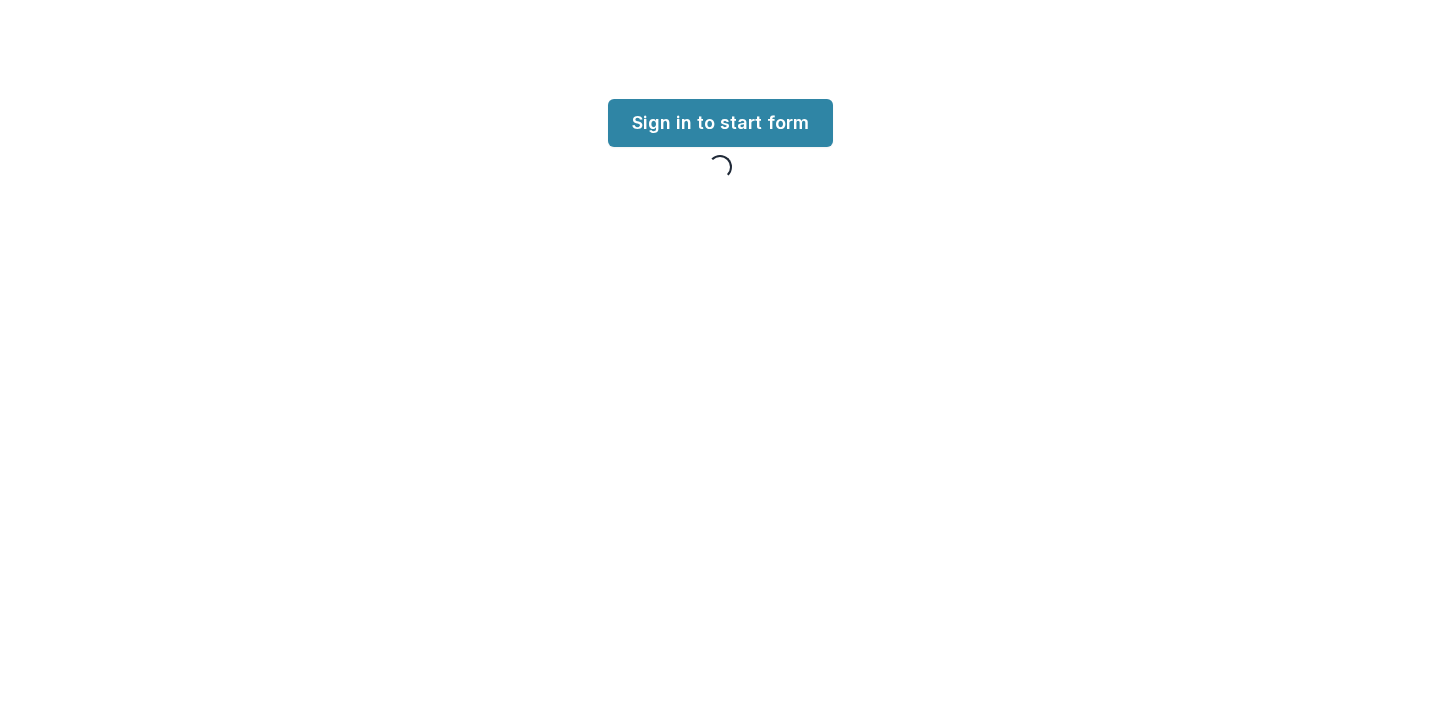 scroll, scrollTop: 0, scrollLeft: 0, axis: both 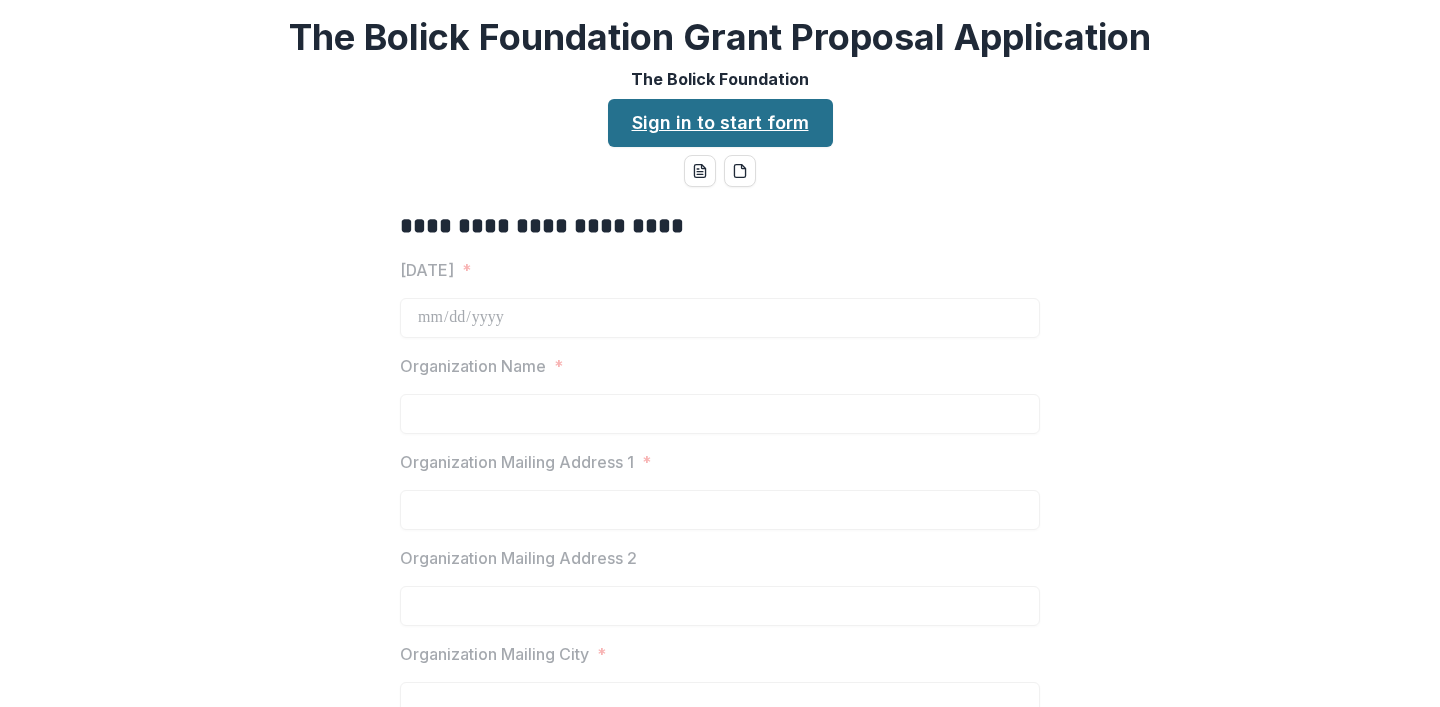 click on "Sign in to start form" at bounding box center [720, 123] 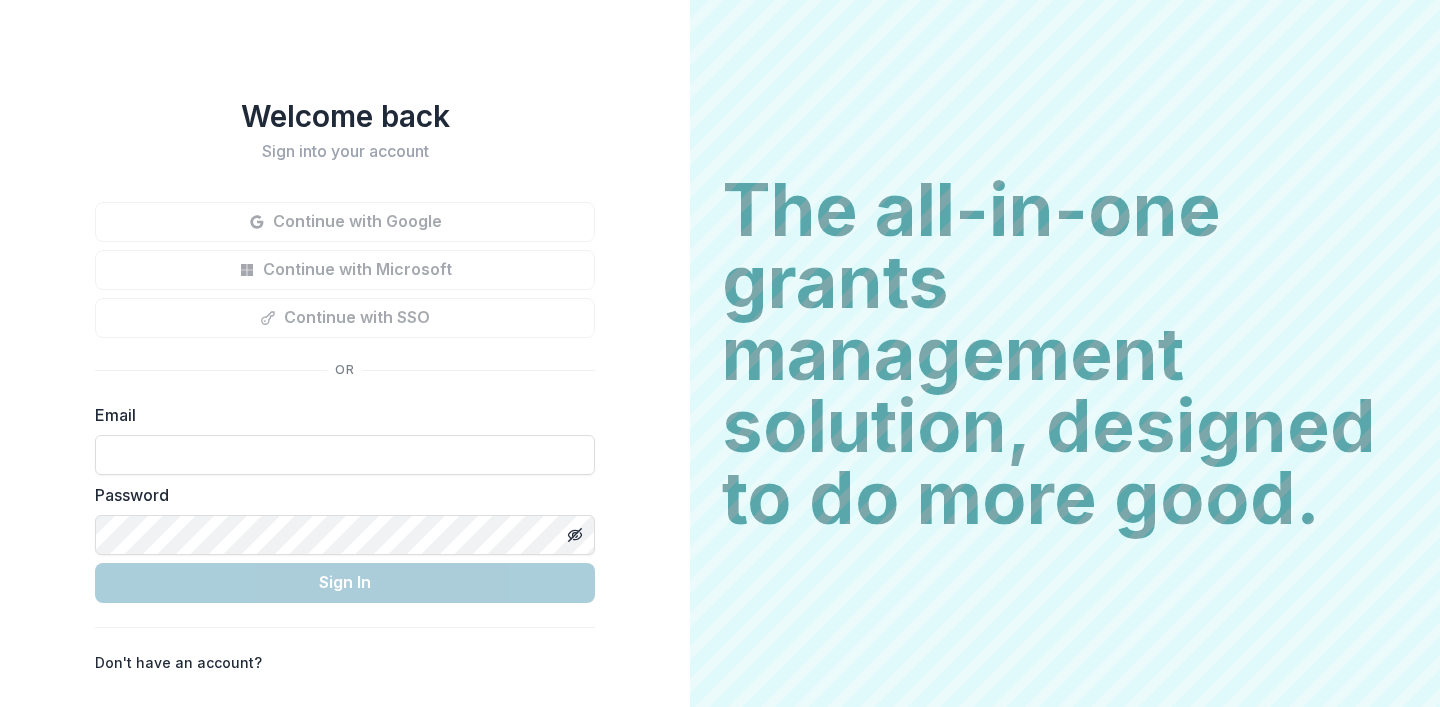 scroll, scrollTop: 0, scrollLeft: 0, axis: both 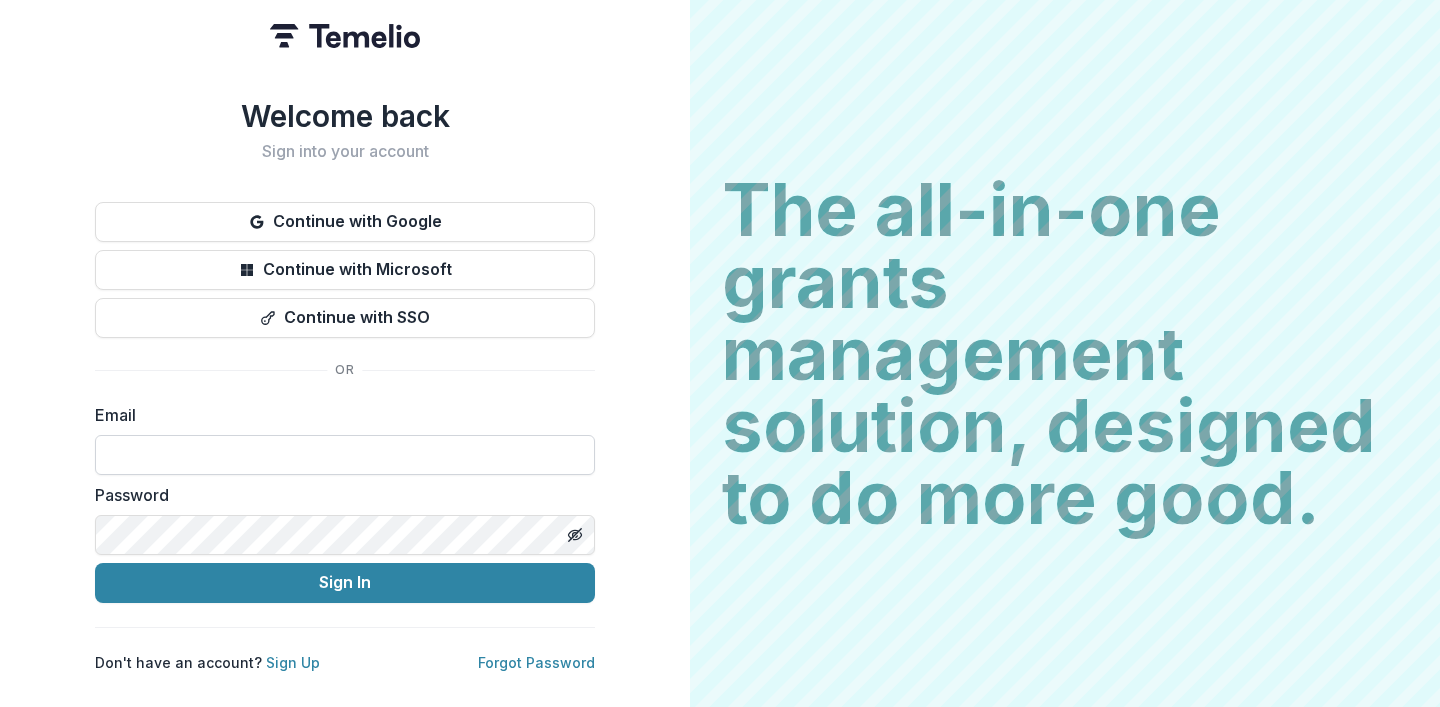 click at bounding box center [345, 455] 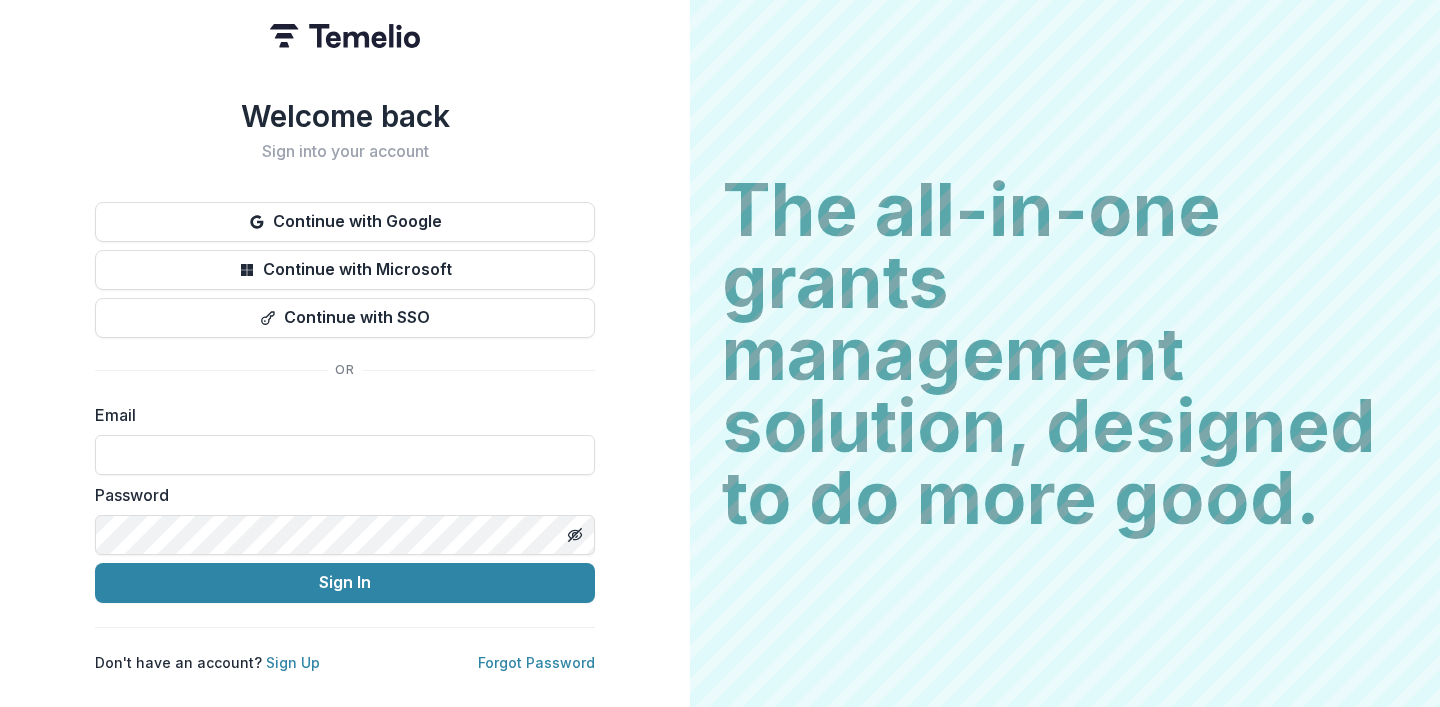 type on "**********" 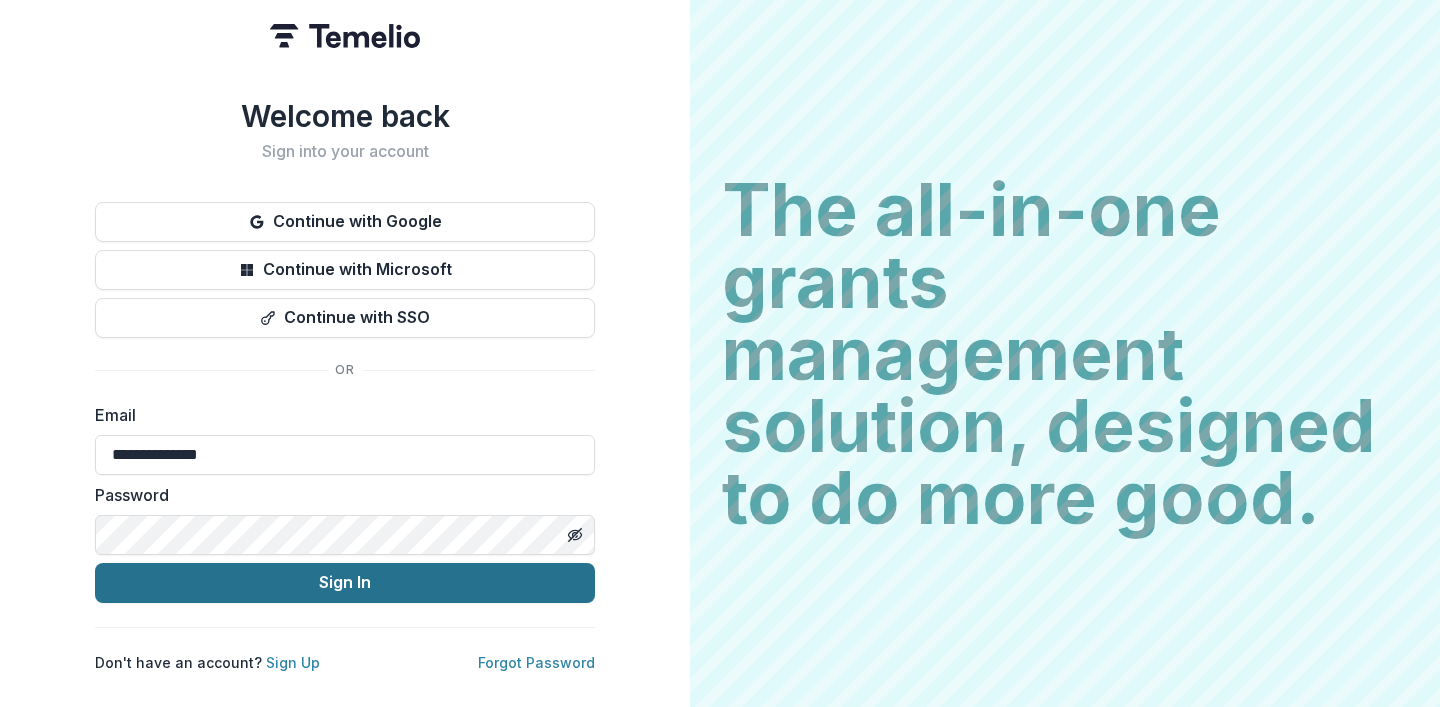 click on "Sign In" at bounding box center [345, 583] 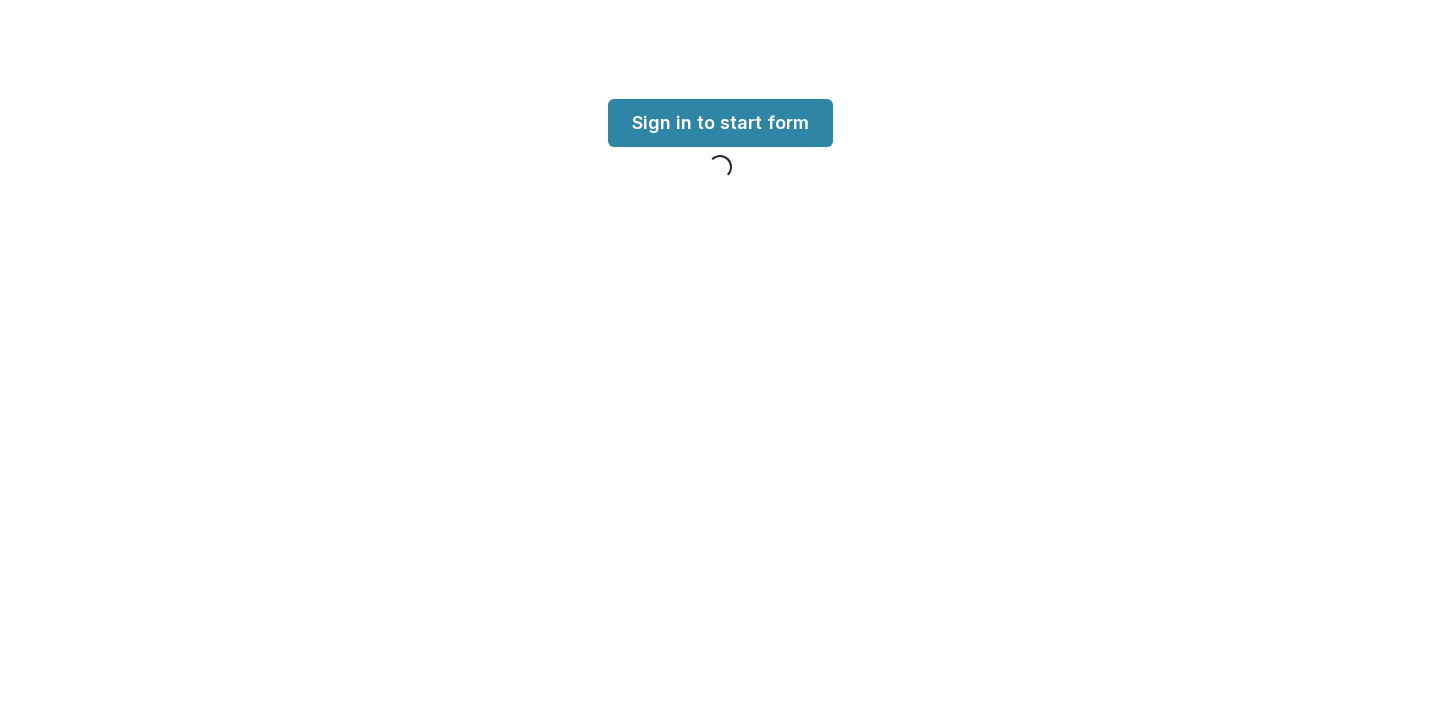 scroll, scrollTop: 0, scrollLeft: 0, axis: both 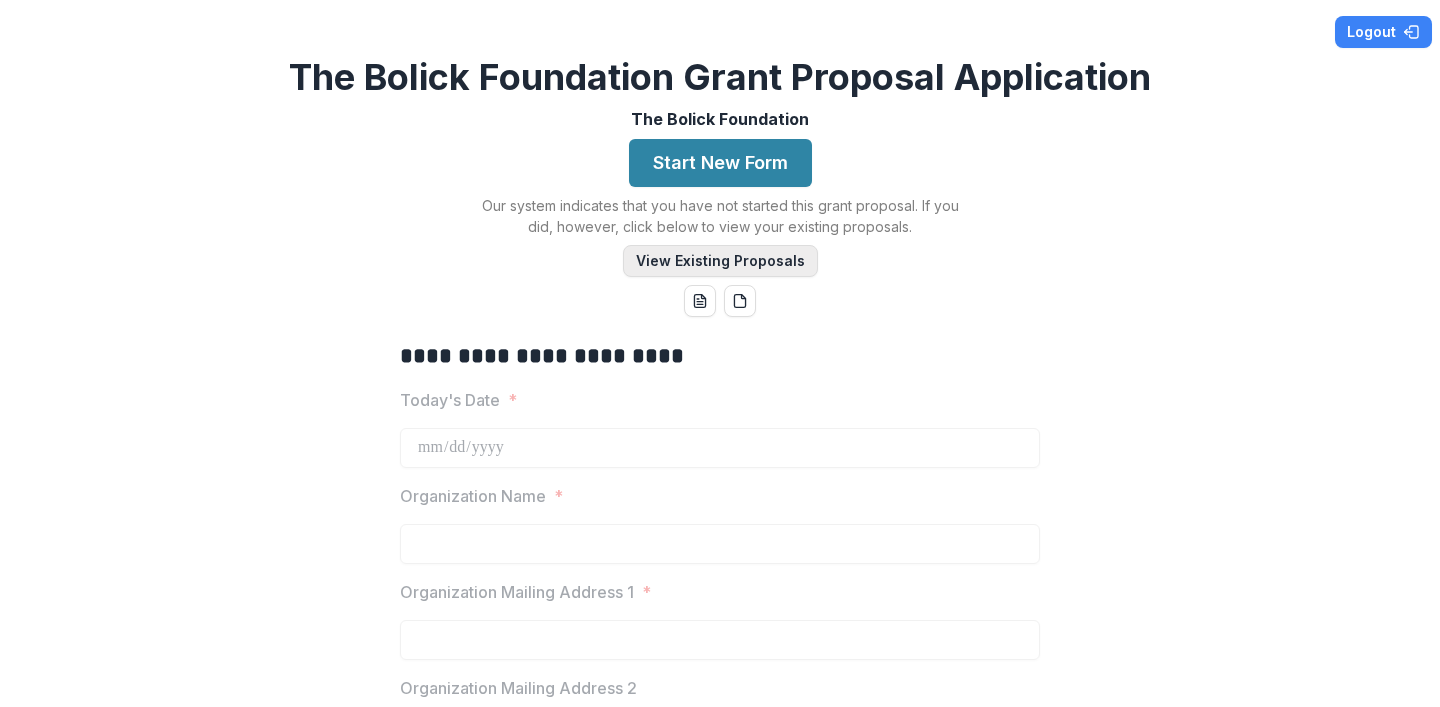 click on "View Existing Proposals" at bounding box center (720, 261) 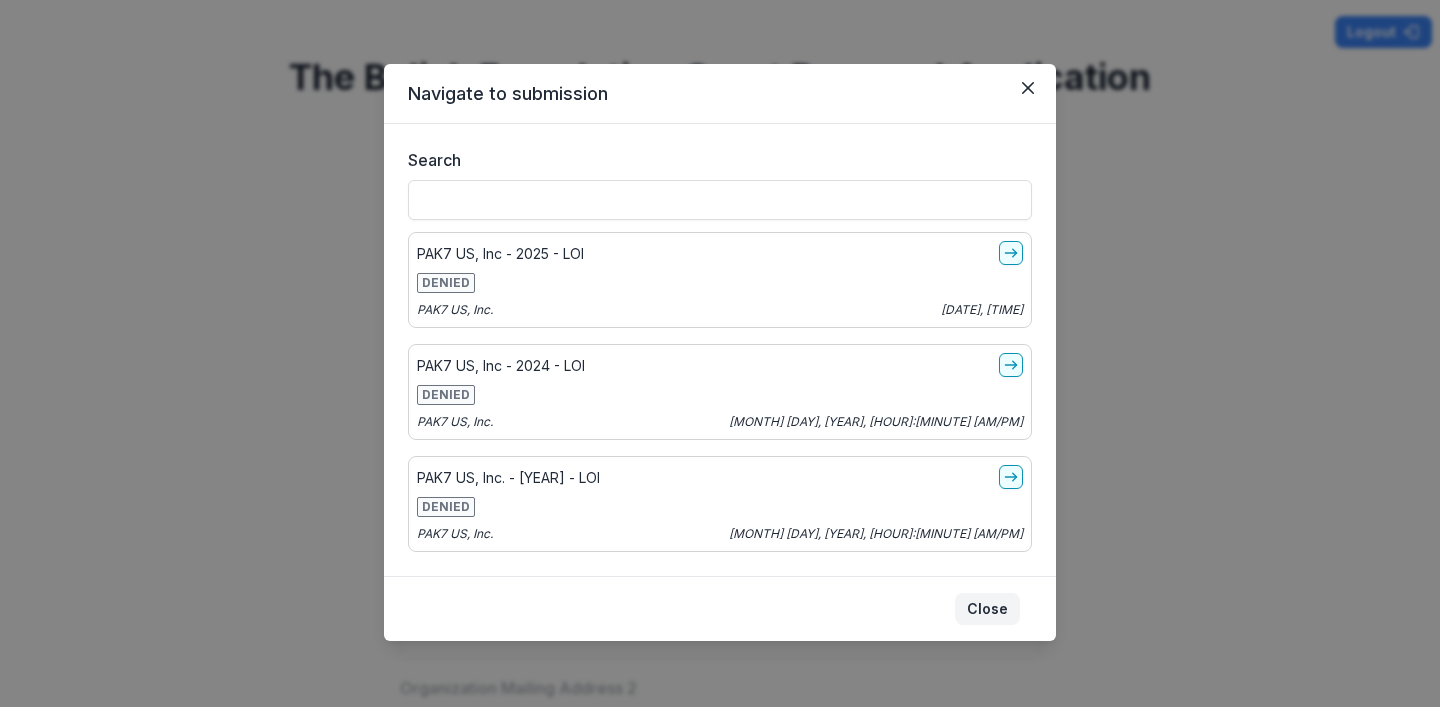 click on "Close" at bounding box center (987, 609) 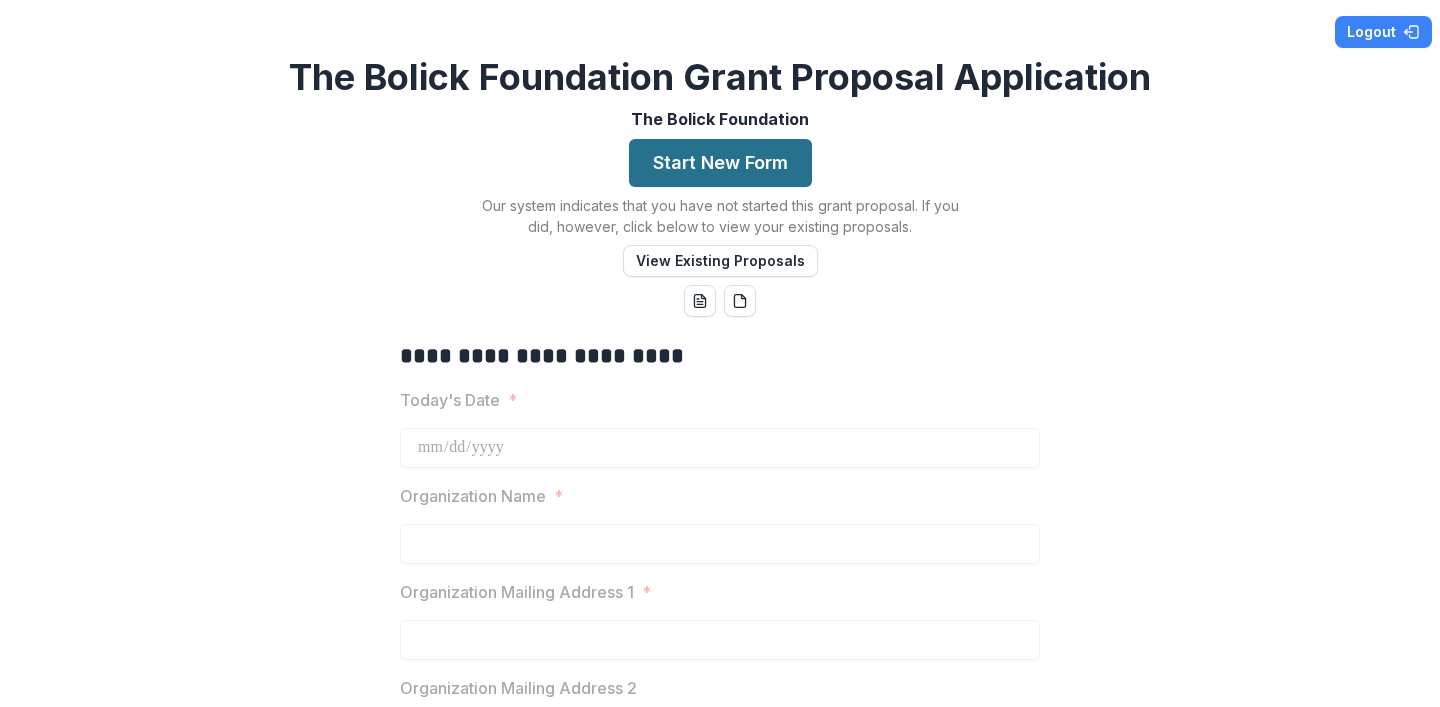 click on "Start New Form" at bounding box center (720, 163) 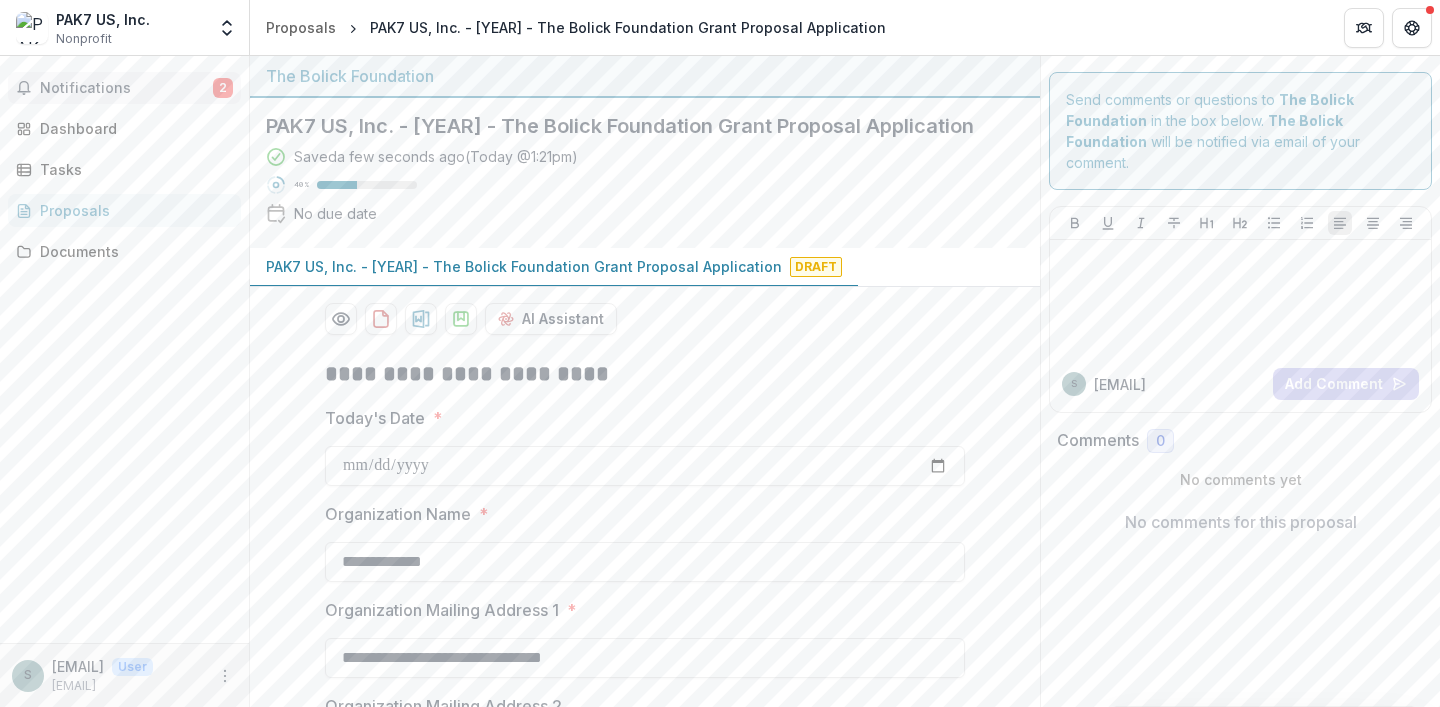 click on "Notifications" at bounding box center (126, 88) 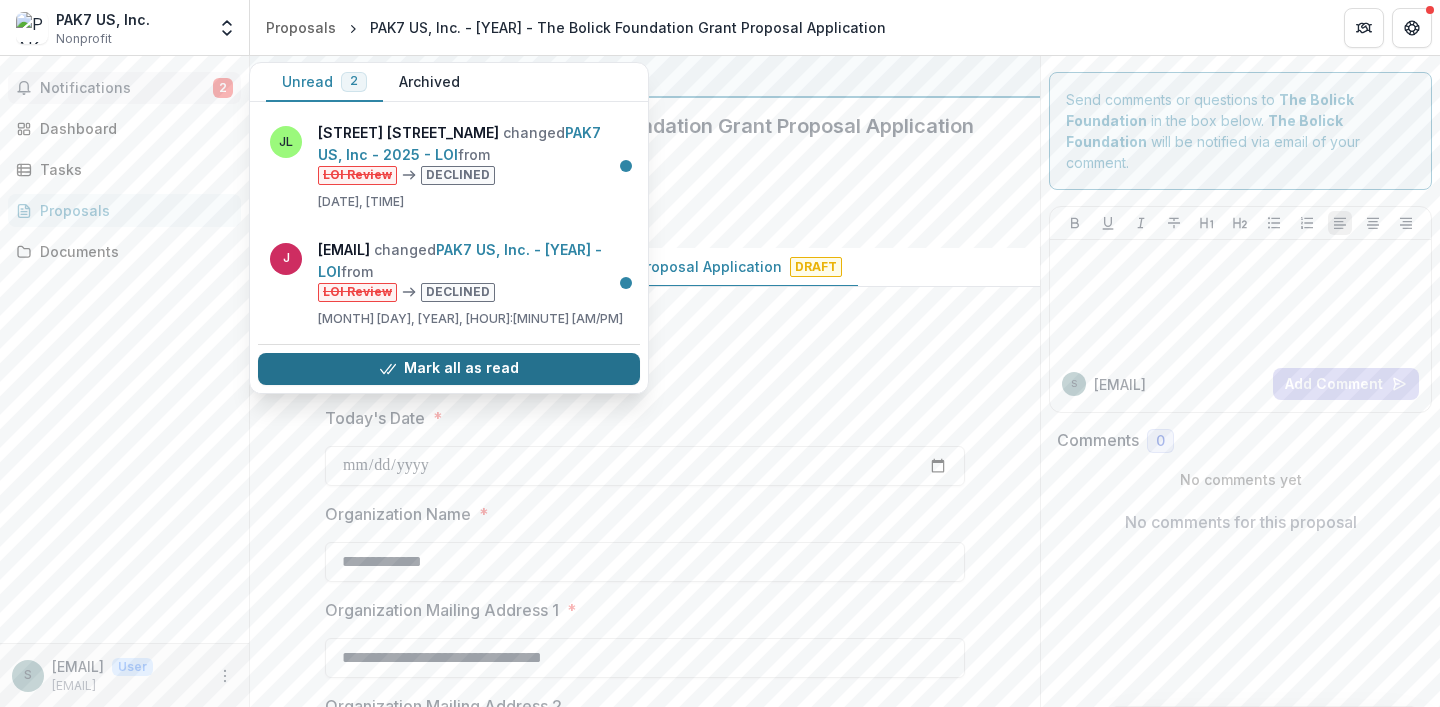 click on "Mark all as read" at bounding box center [449, 369] 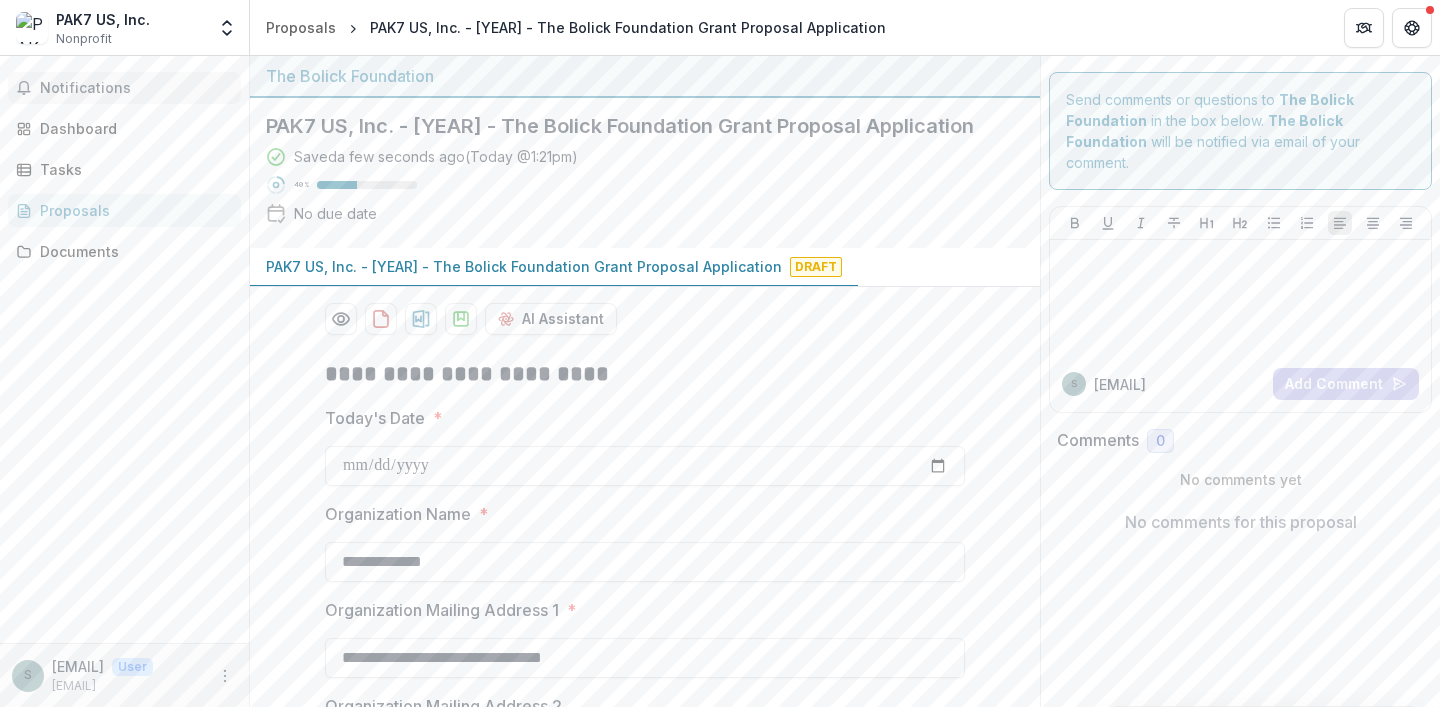 click on "Notifications Unread   0 Archived You don't have any unread notifications We'll notify you about important updates and any time you're mentioned on Temelio. JL [LAST] changed  PAK7 US, Inc - [YEAR] - LOI  from   LOI Review Declined [MONTH] [DAY], [YEAR], [HOUR]:[MINUTE] [AM/PM] [EMAIL] changed  PAK7 US, Inc. - [YEAR] - LOI  from   LOI Review Declined [MONTH] [DAY], [YEAR], [HOUR]:[MINUTE] [AM/PM] s [EMAIL] changed  PAK7 US, Inc. - [YEAR] - LOI  from   LOI LOI Submitted [MONTH] [DAY], [YEAR], [HOUR]:[MINUTE] [AM/PM] Dashboard Tasks Proposals Documents" at bounding box center [124, 349] 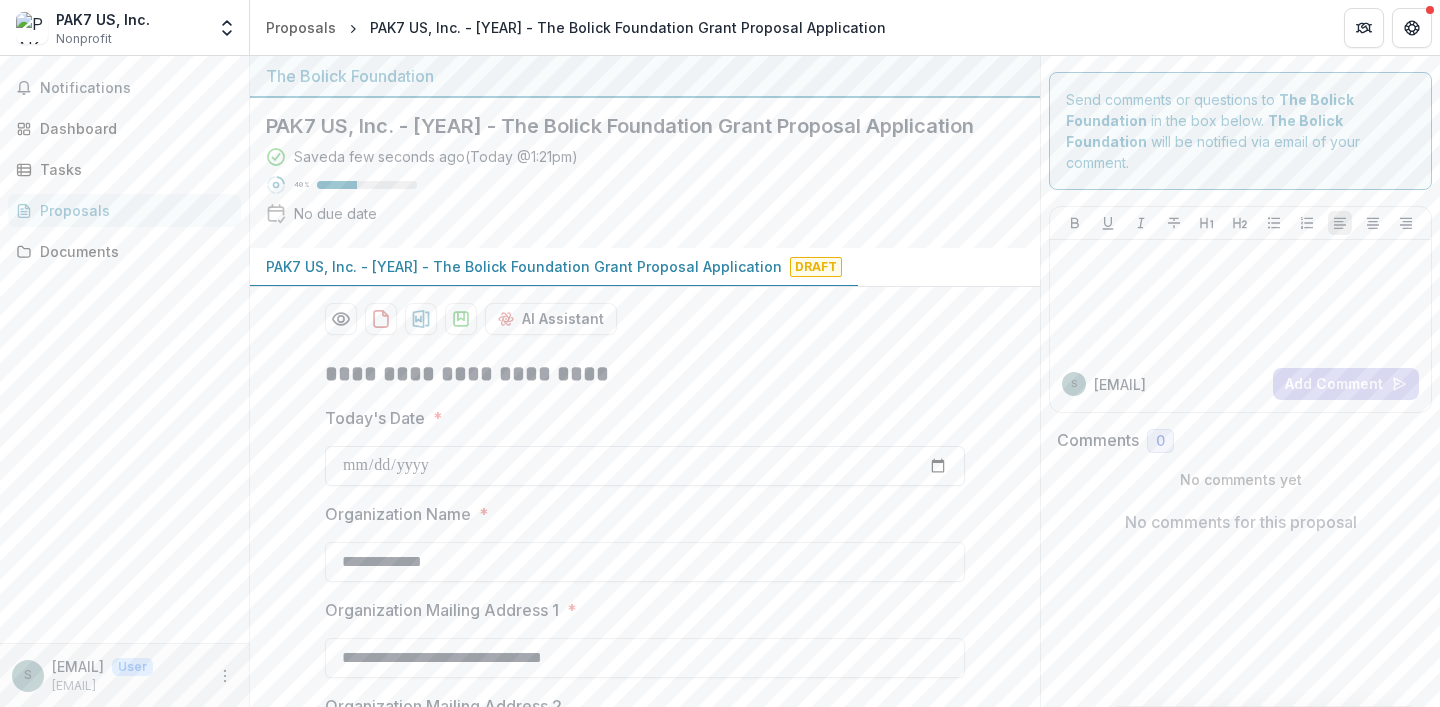 click on "Today's Date *" at bounding box center [645, 466] 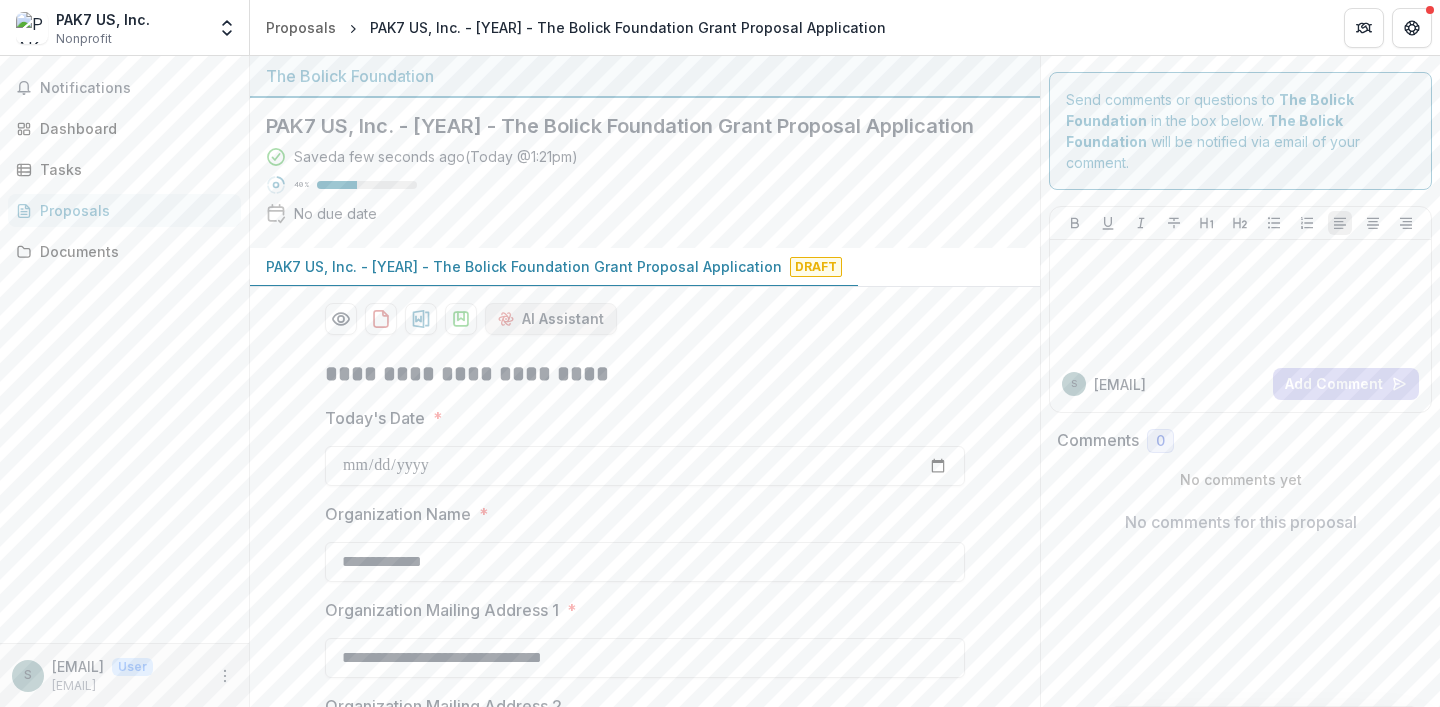 type on "**********" 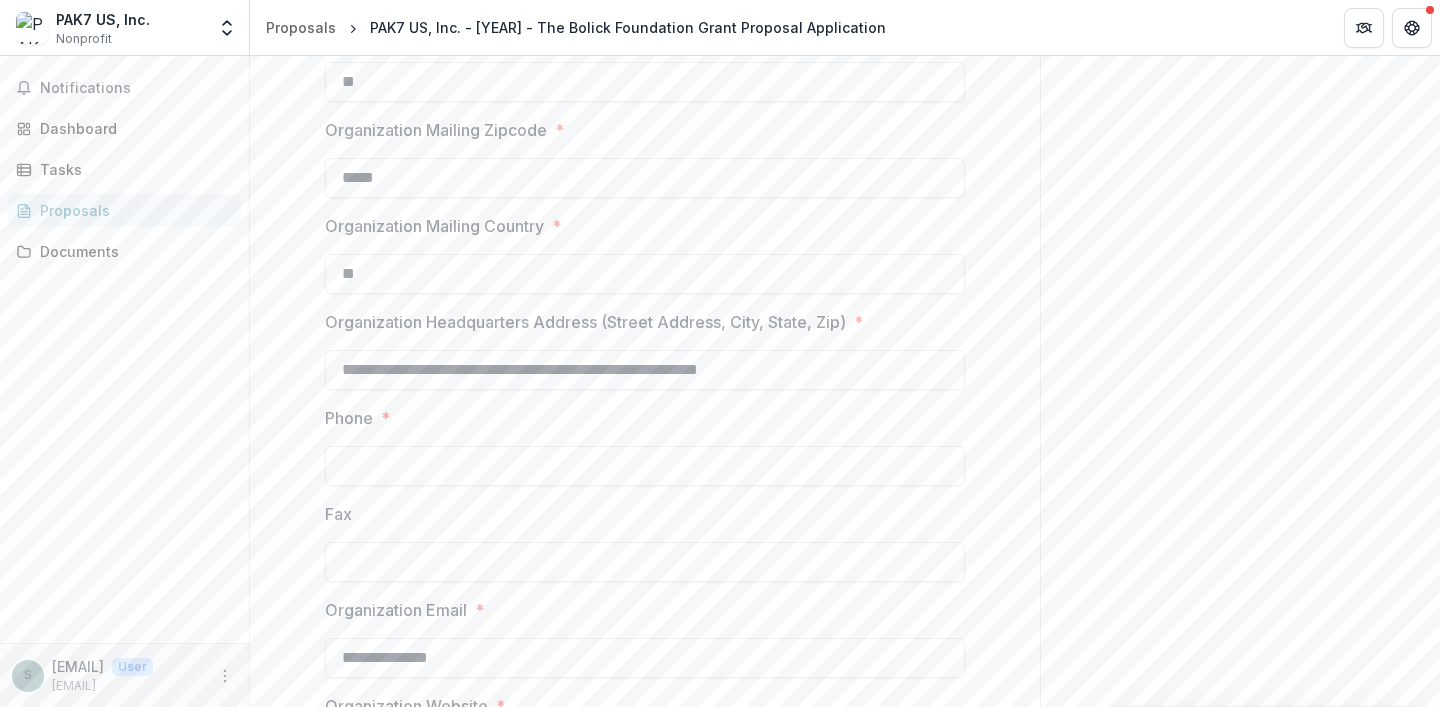 scroll, scrollTop: 866, scrollLeft: 0, axis: vertical 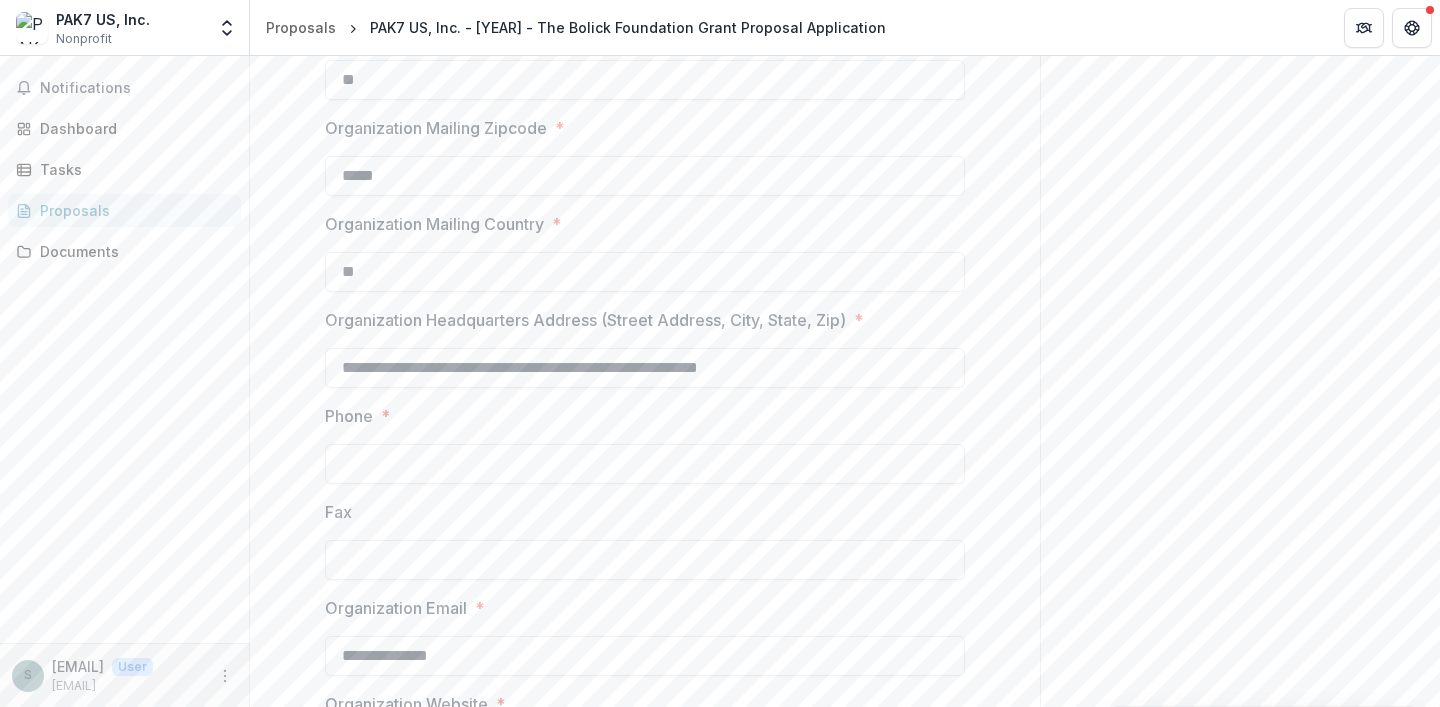 click on "Phone *" at bounding box center [645, 464] 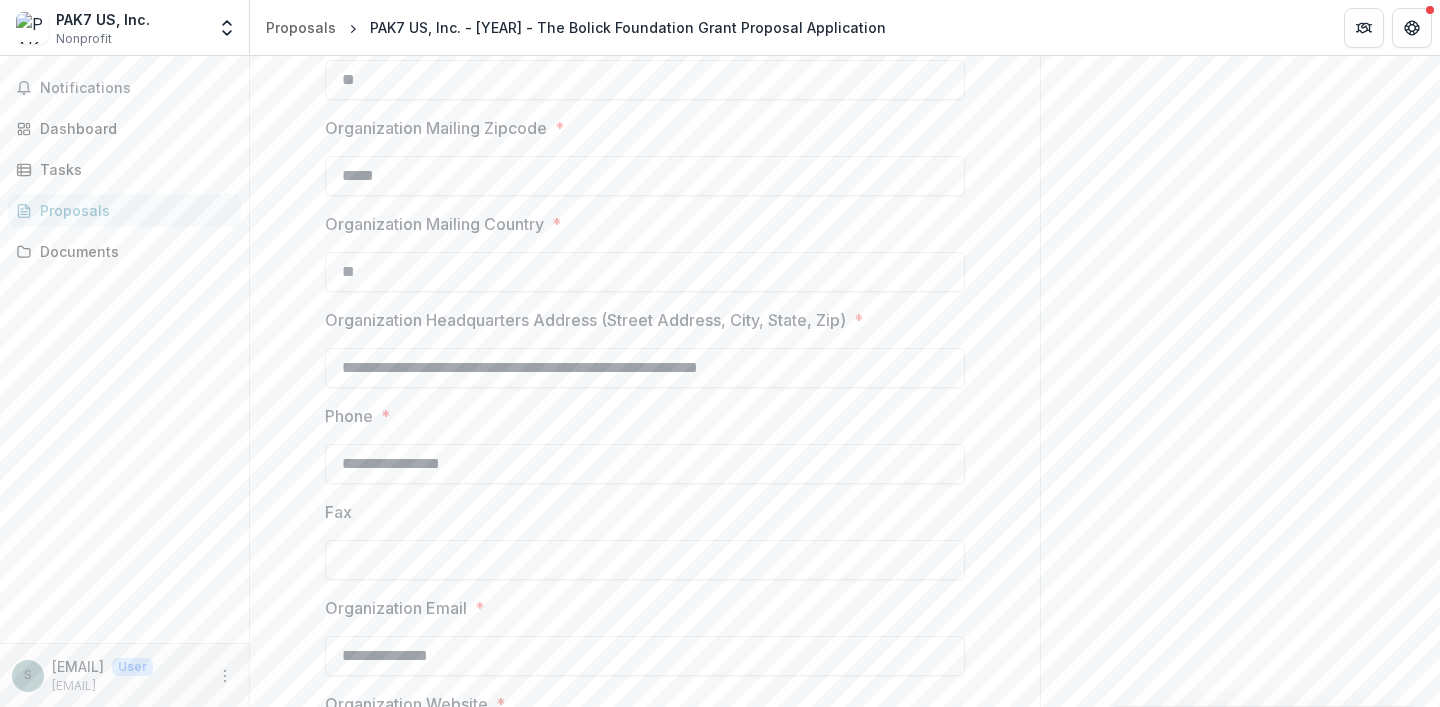 type on "**********" 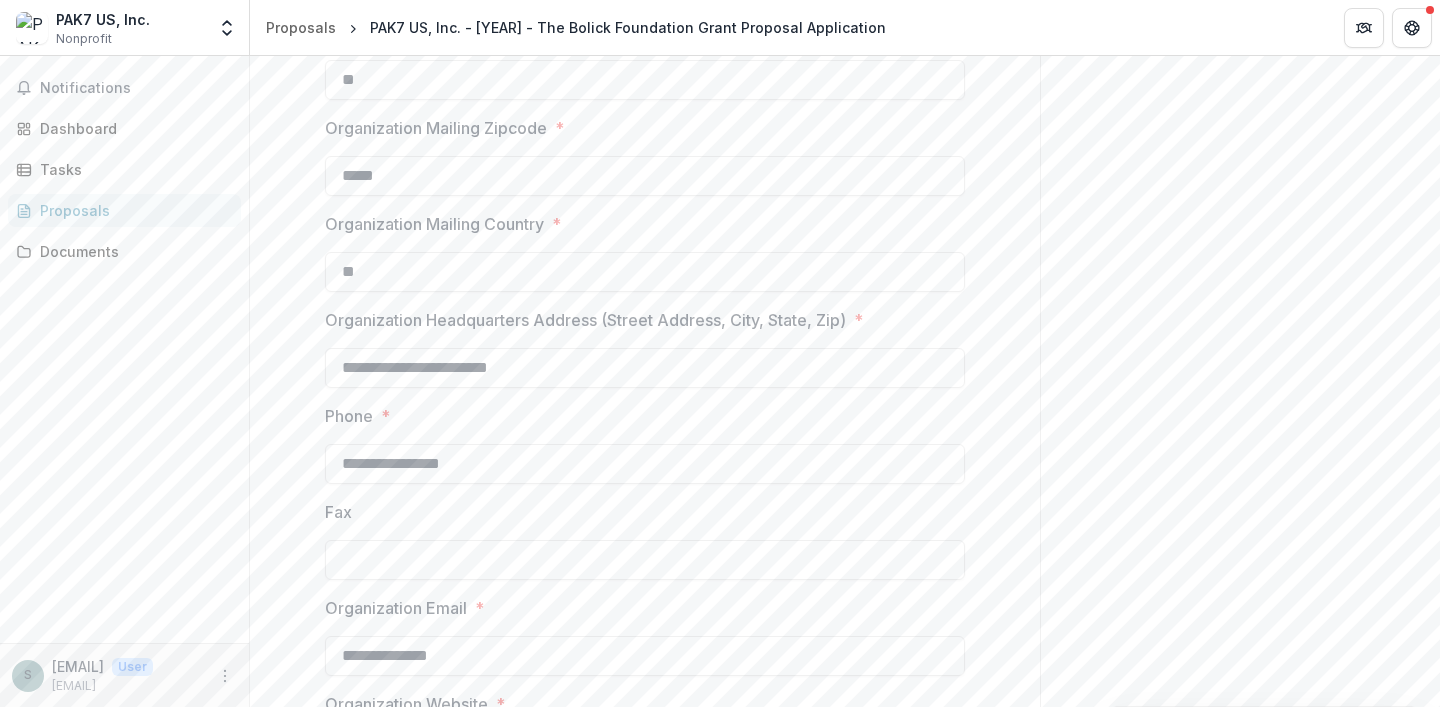 type on "**********" 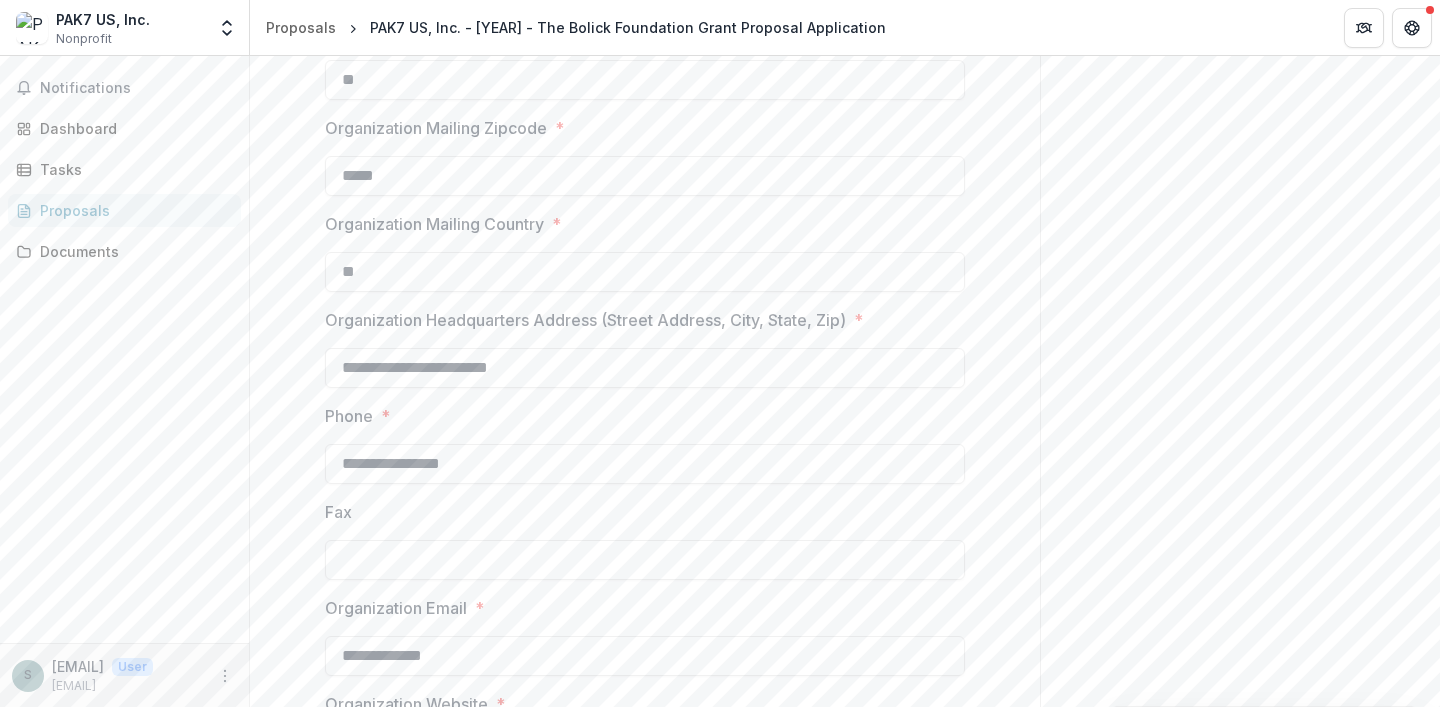 type on "**********" 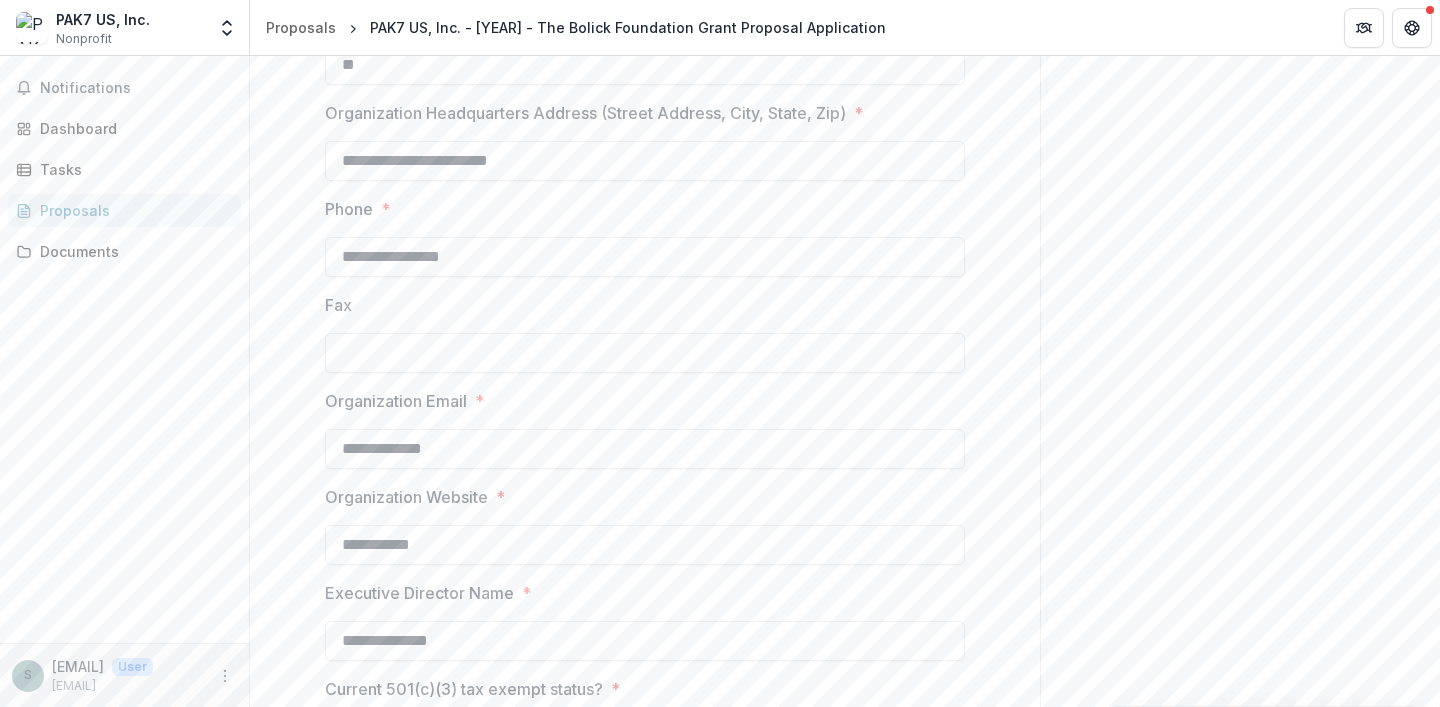 scroll, scrollTop: 1080, scrollLeft: 0, axis: vertical 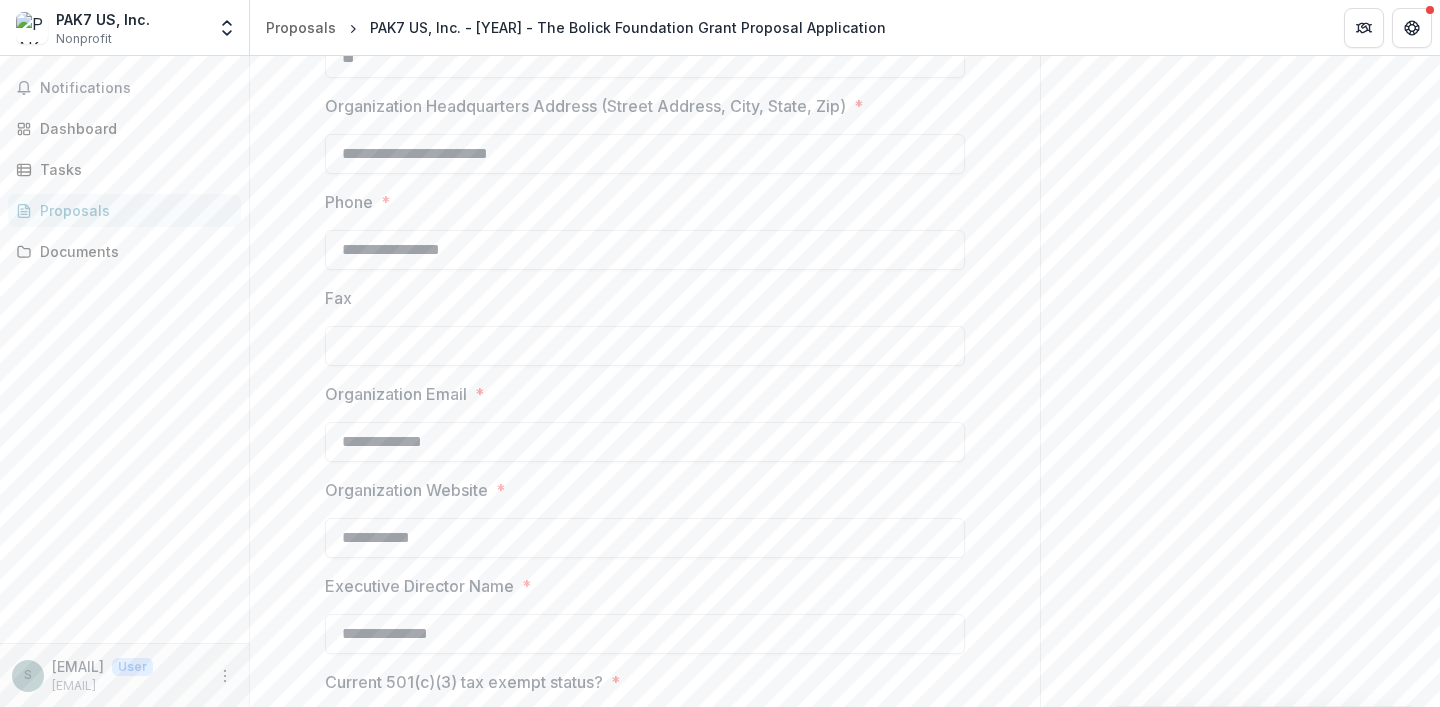drag, startPoint x: 457, startPoint y: 440, endPoint x: 316, endPoint y: 435, distance: 141.08862 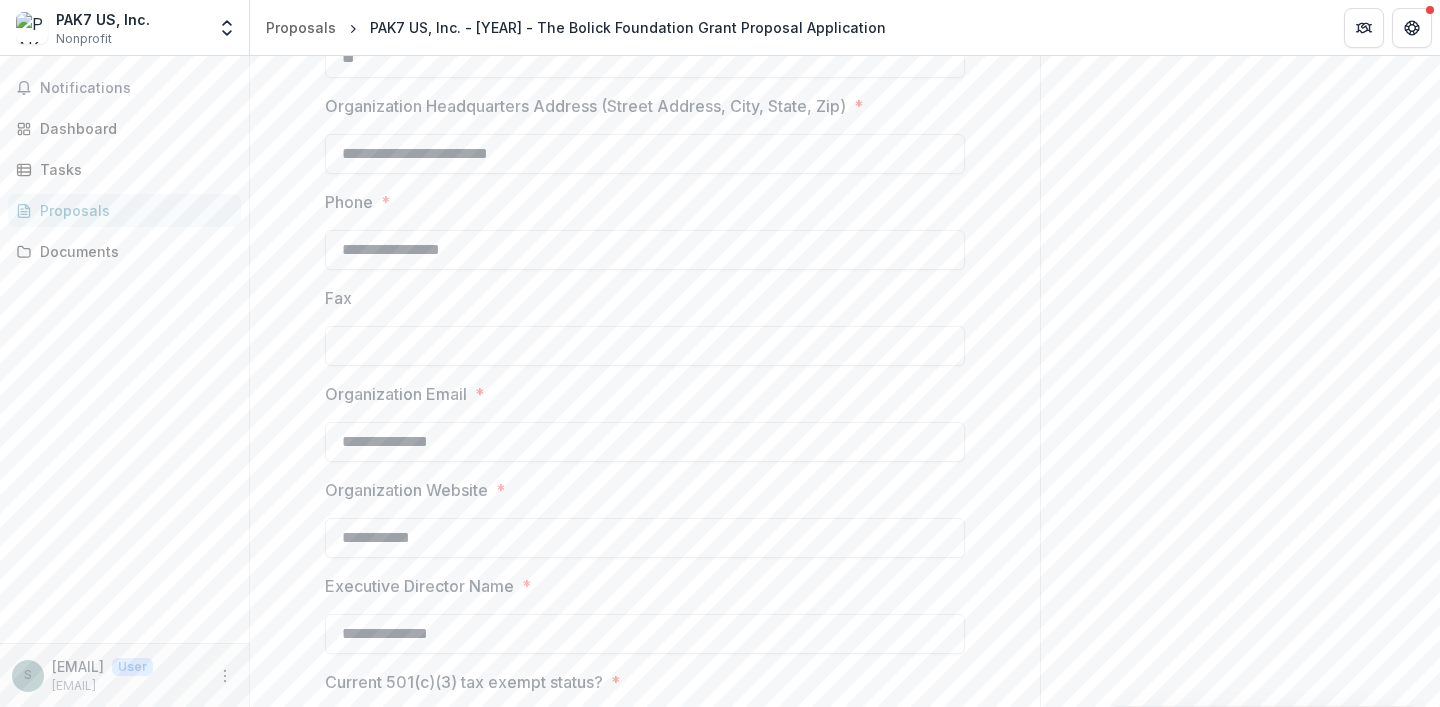 type on "**********" 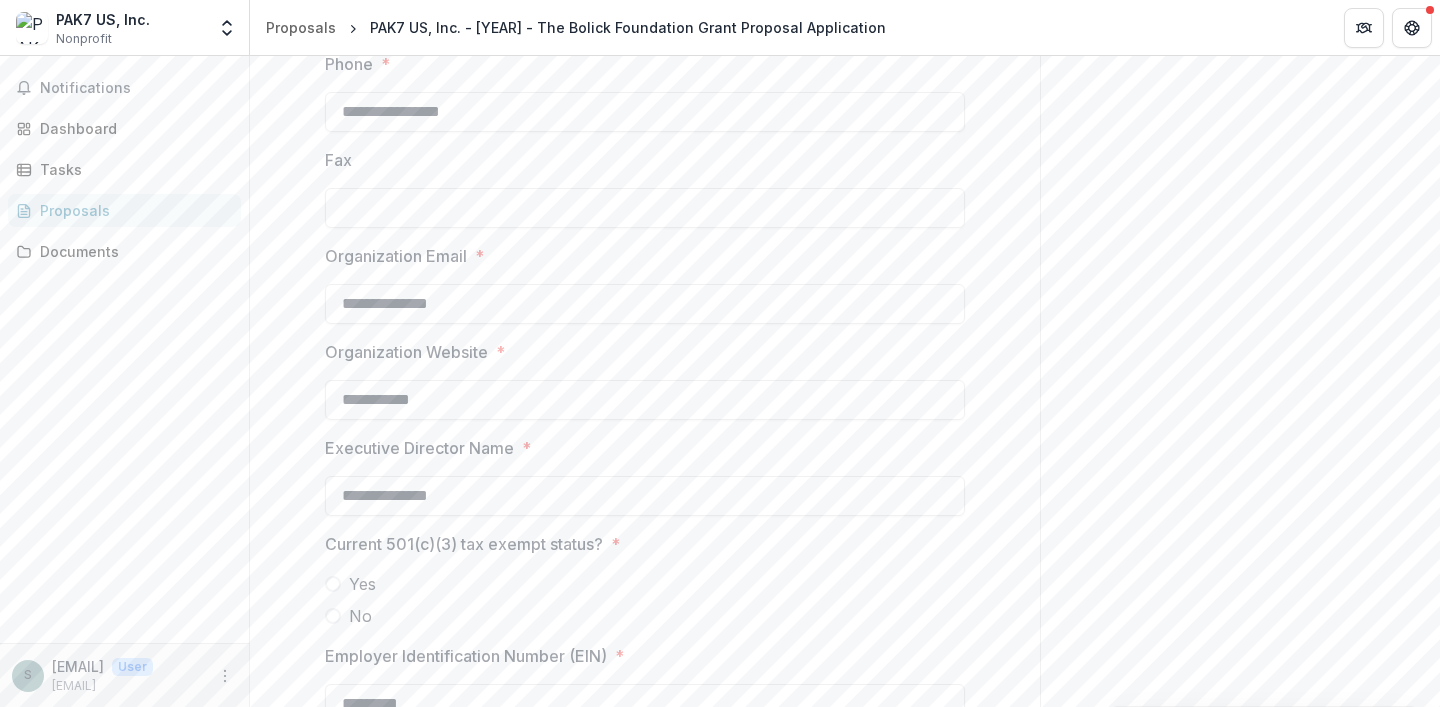 scroll, scrollTop: 1247, scrollLeft: 0, axis: vertical 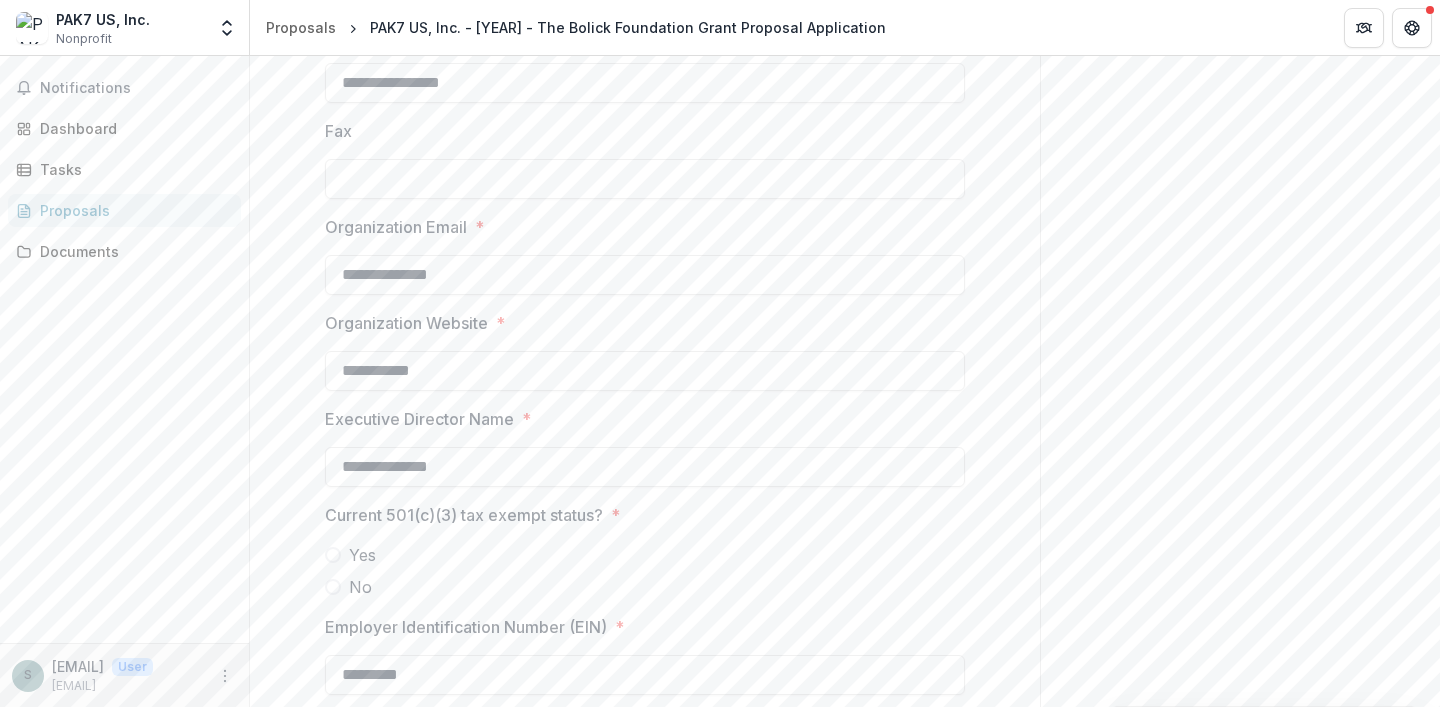 drag, startPoint x: 477, startPoint y: 468, endPoint x: 300, endPoint y: 469, distance: 177.00282 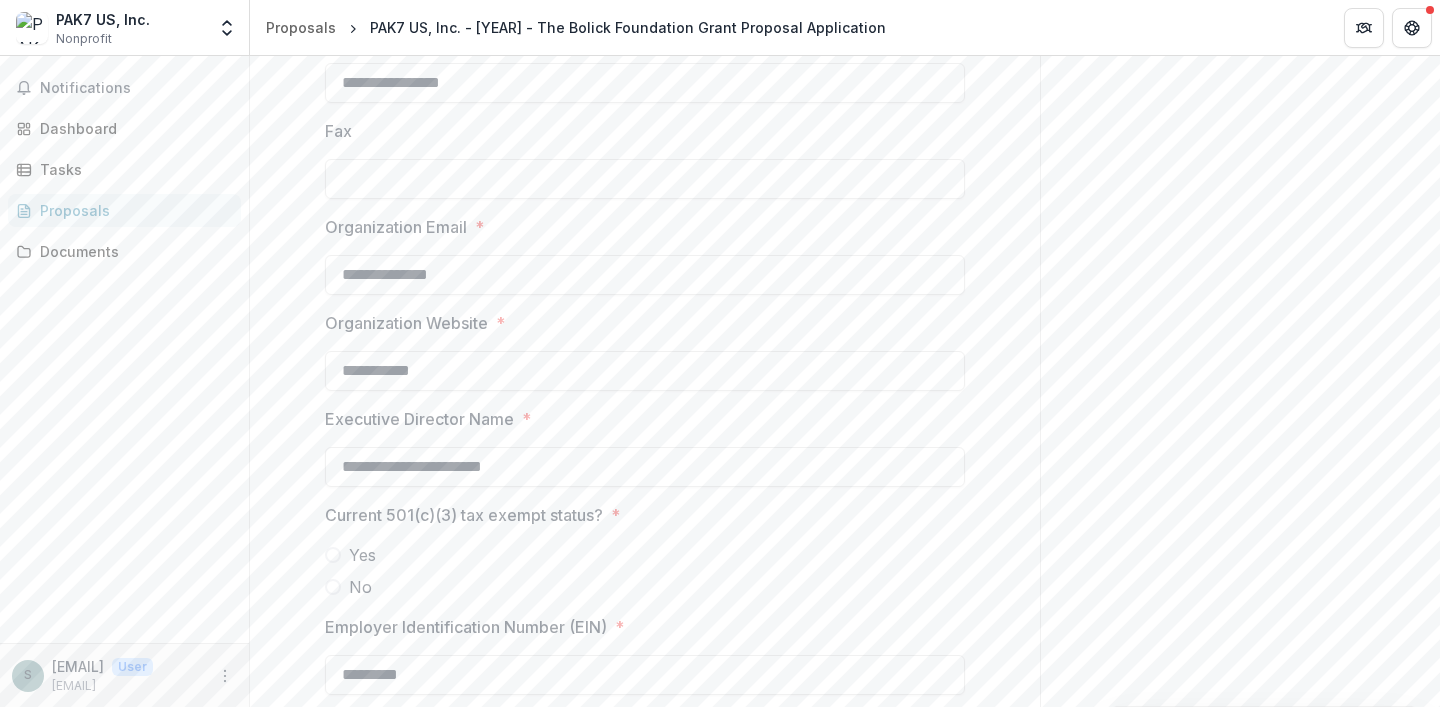 type on "**********" 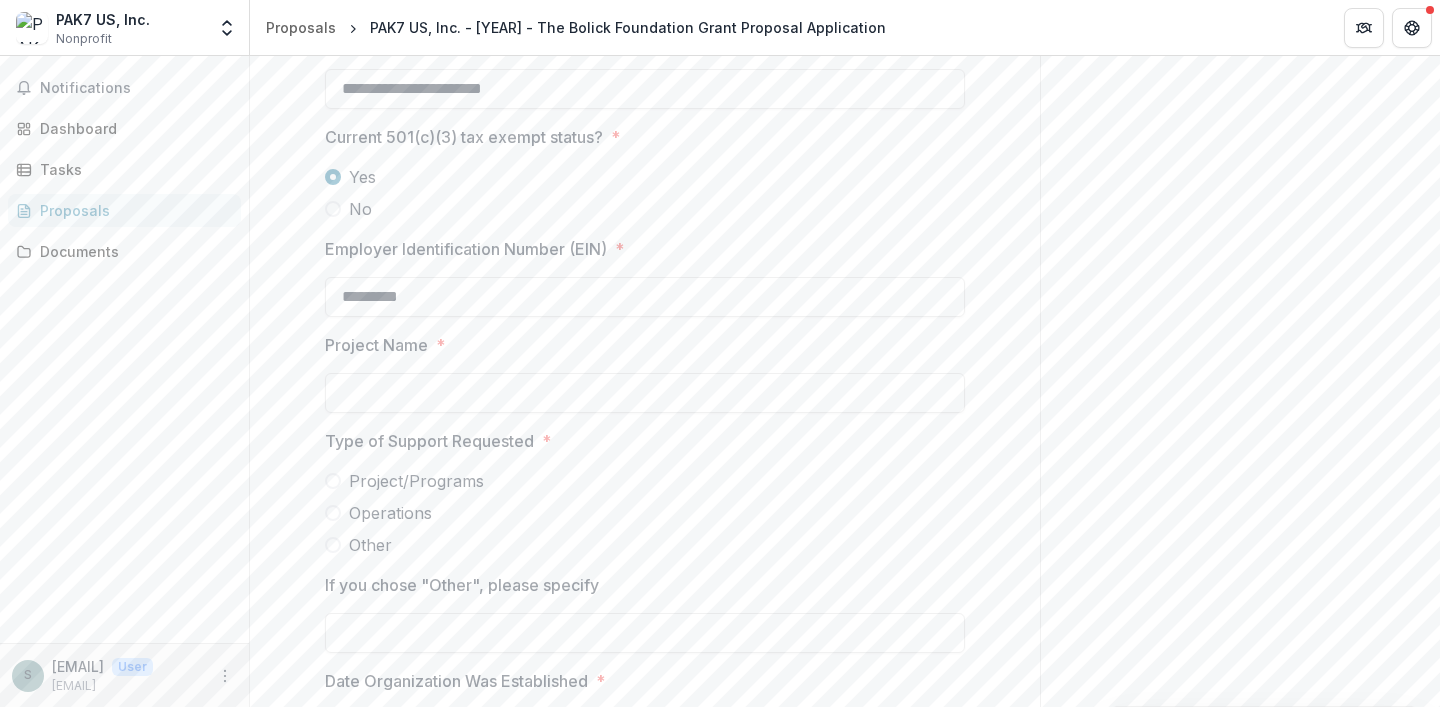 scroll, scrollTop: 1626, scrollLeft: 0, axis: vertical 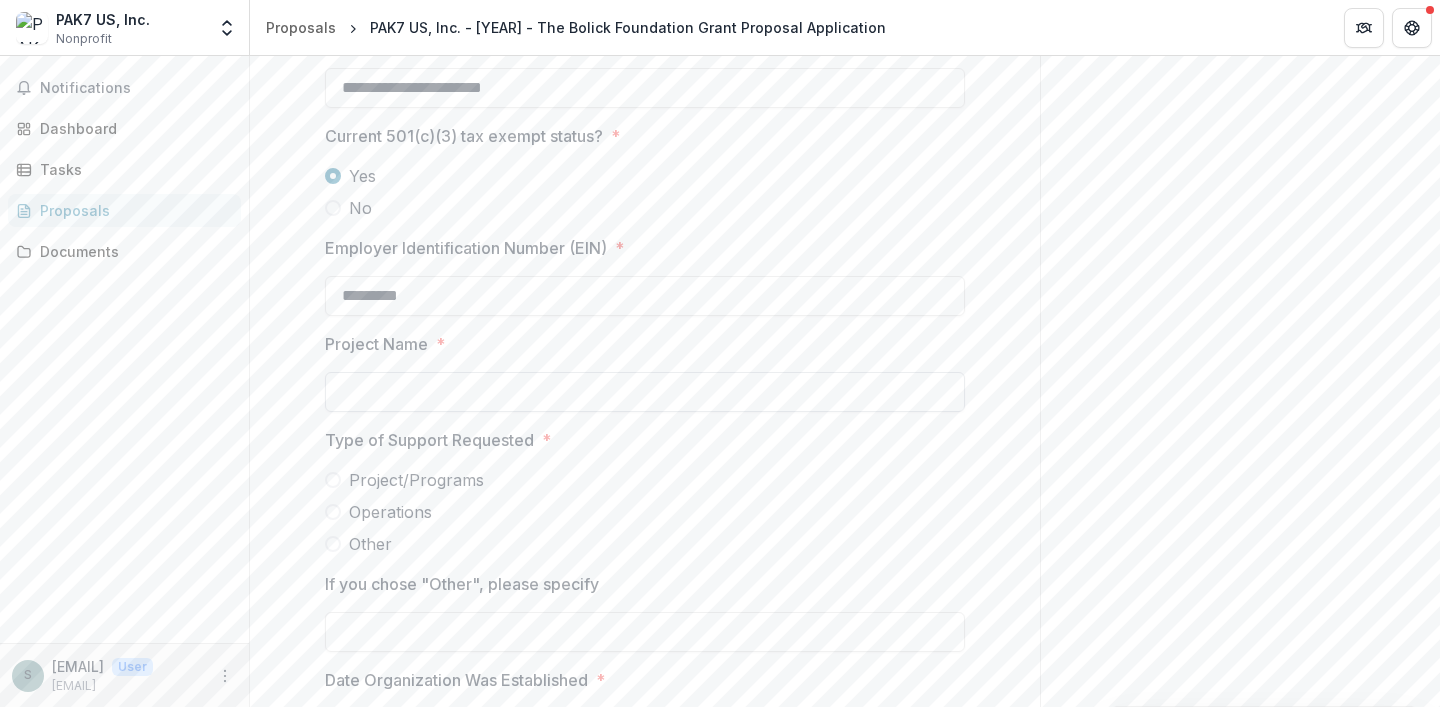 click on "Project Name *" at bounding box center [645, 392] 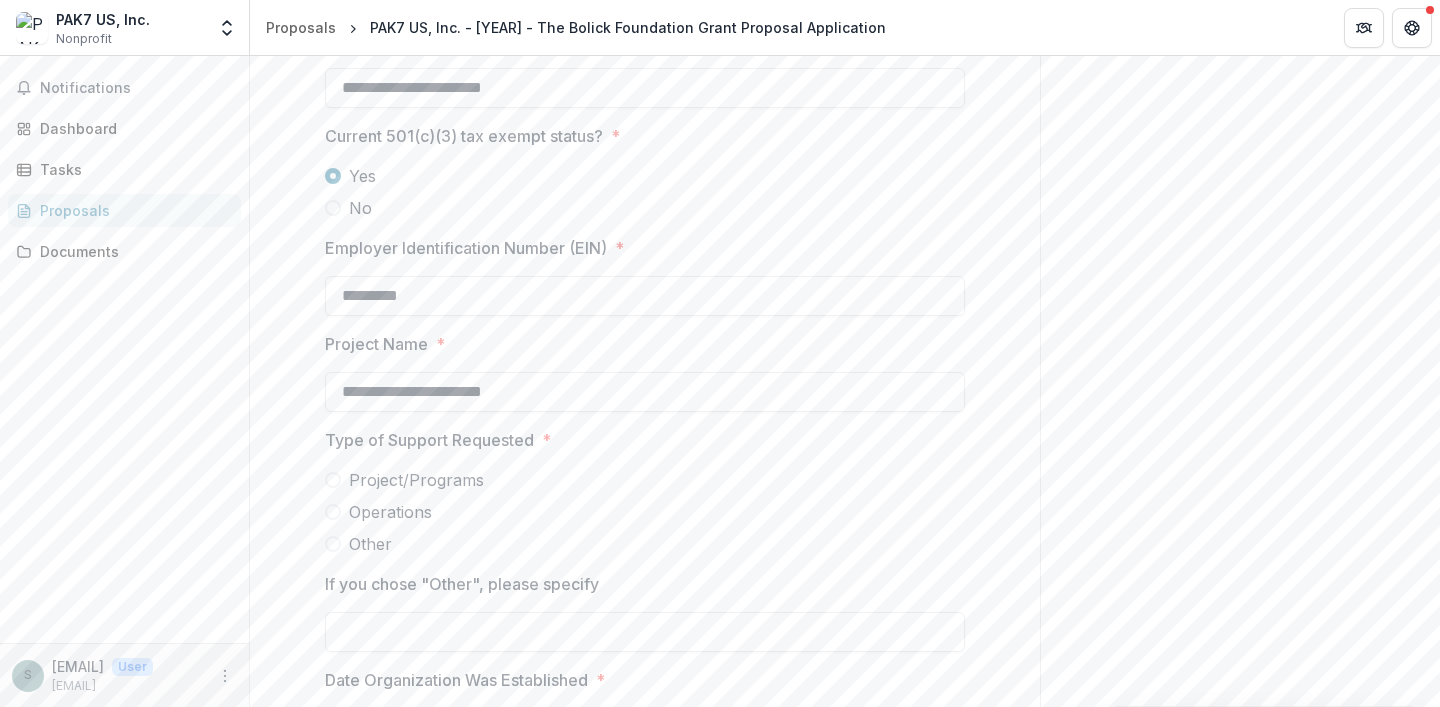 type on "**********" 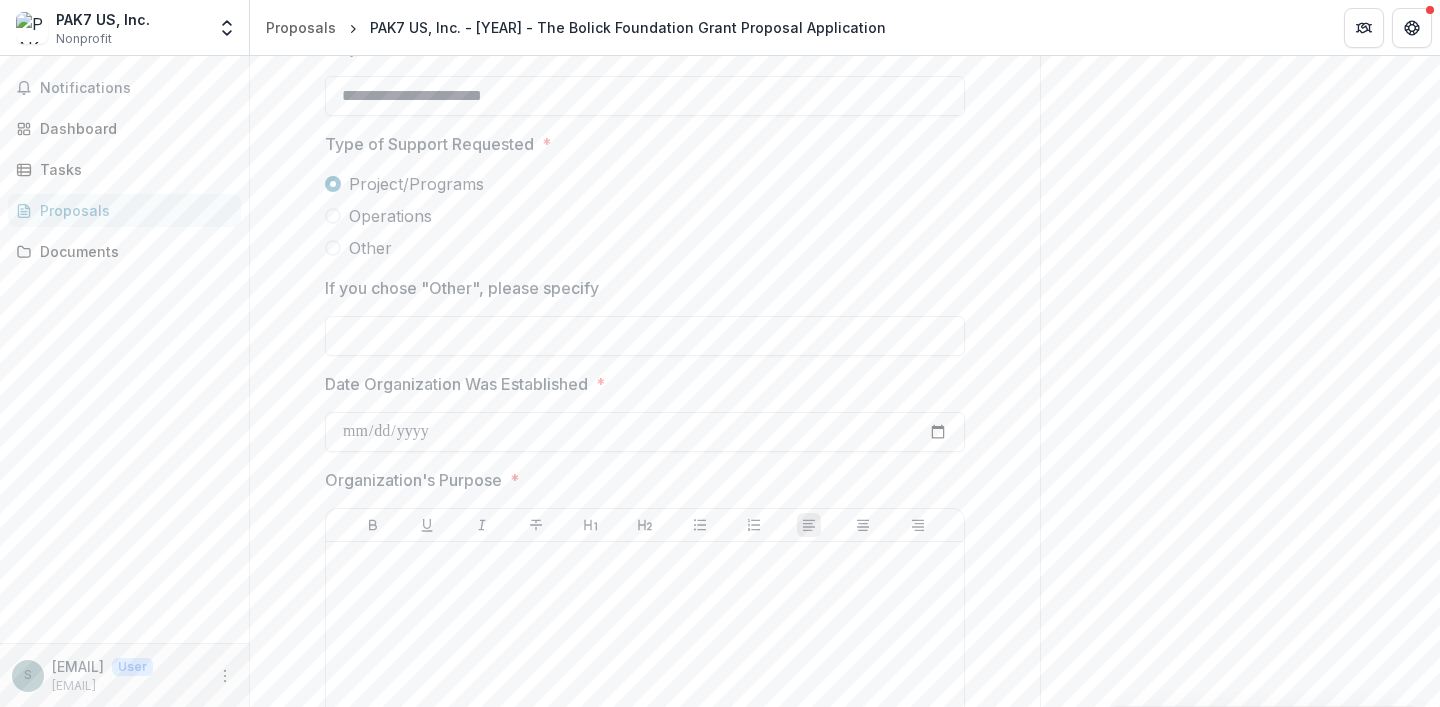 scroll, scrollTop: 1939, scrollLeft: 0, axis: vertical 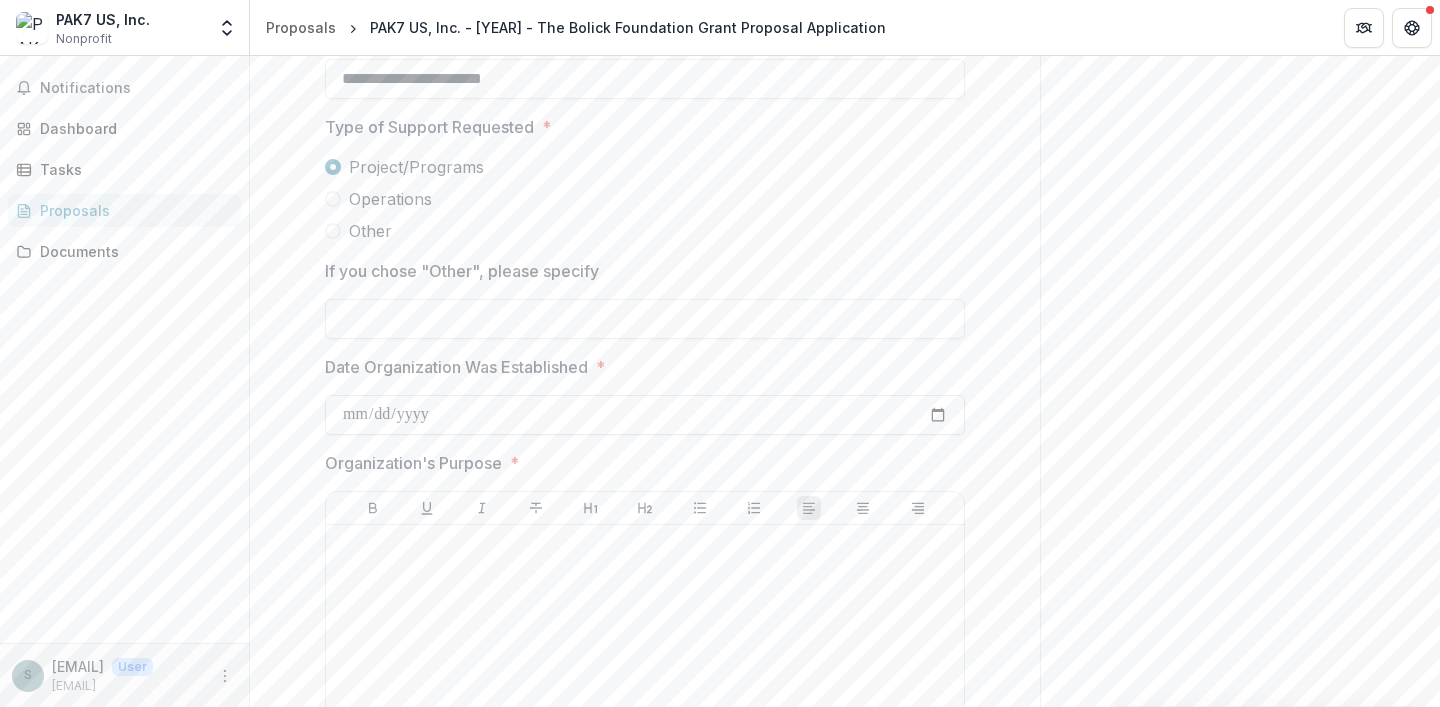 click on "Date Organization Was Established *" at bounding box center (645, 415) 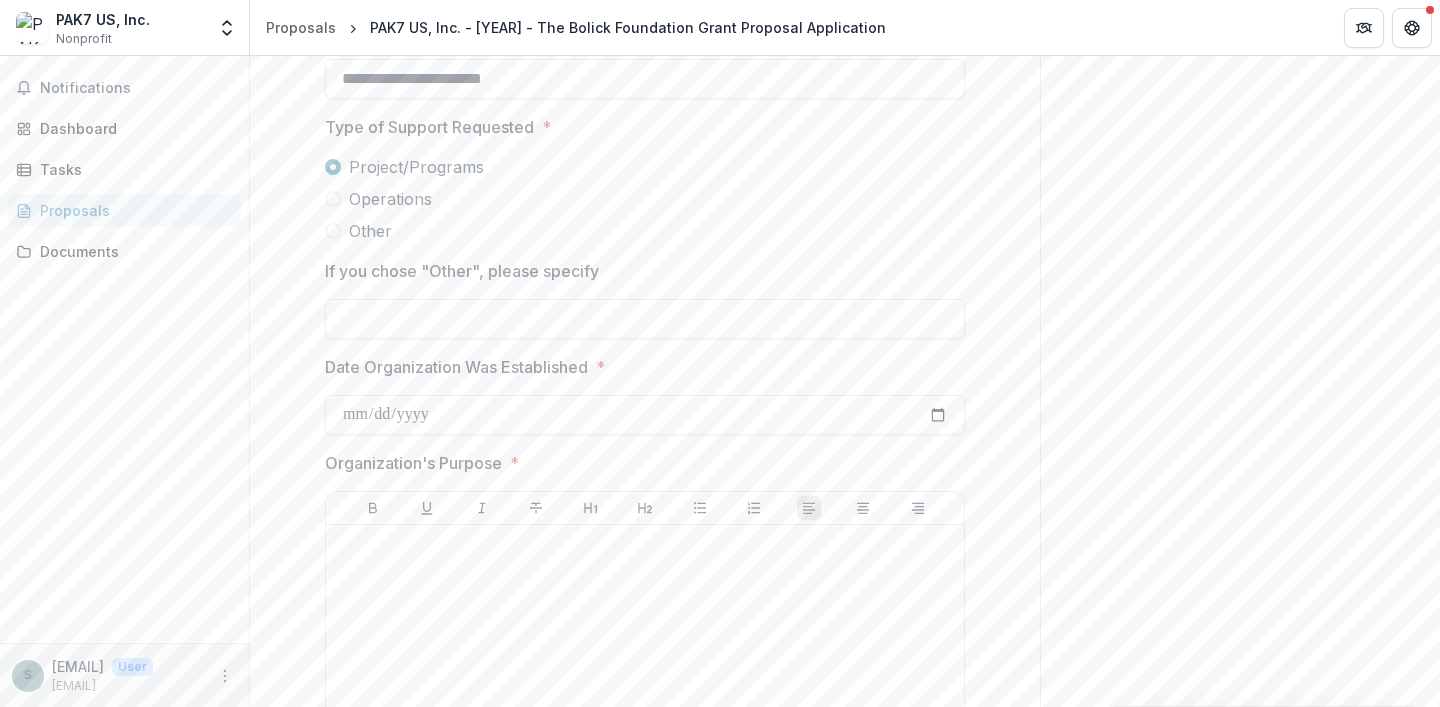 type on "**********" 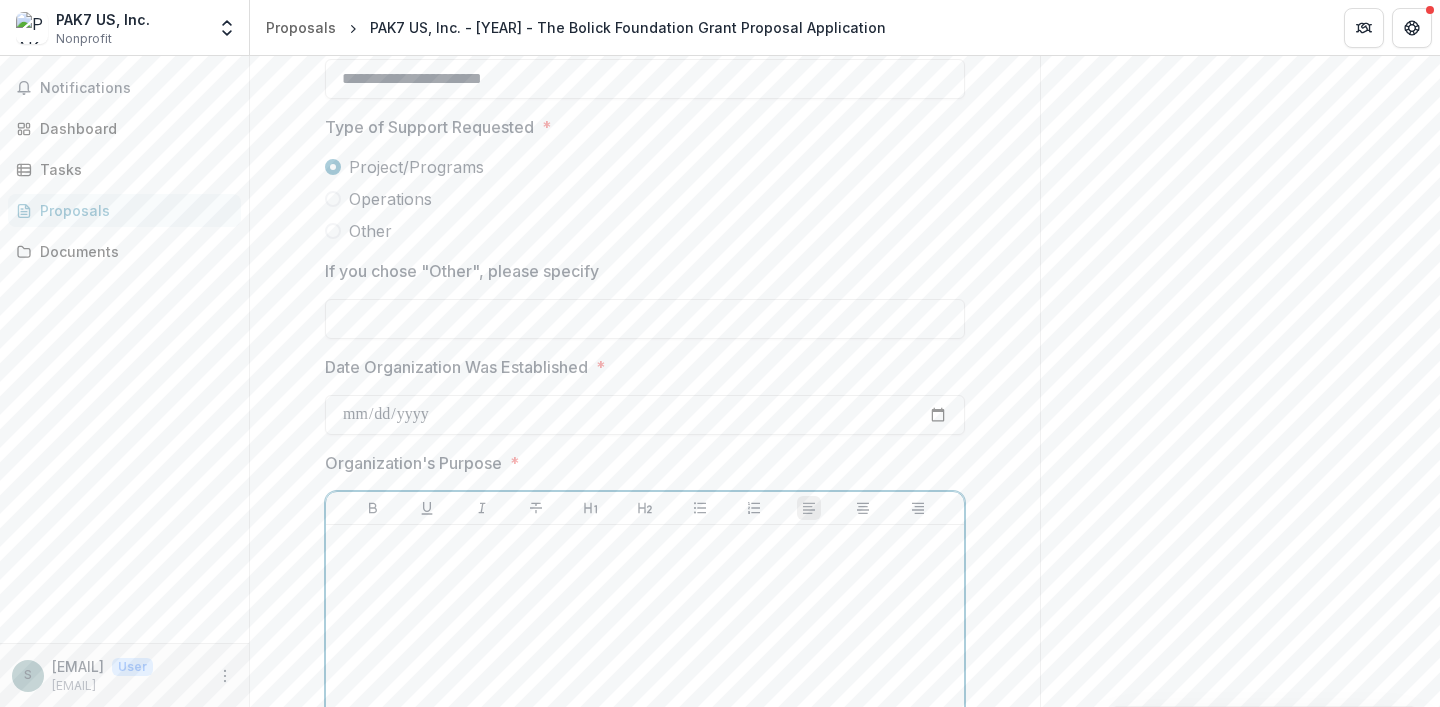 click at bounding box center [645, 683] 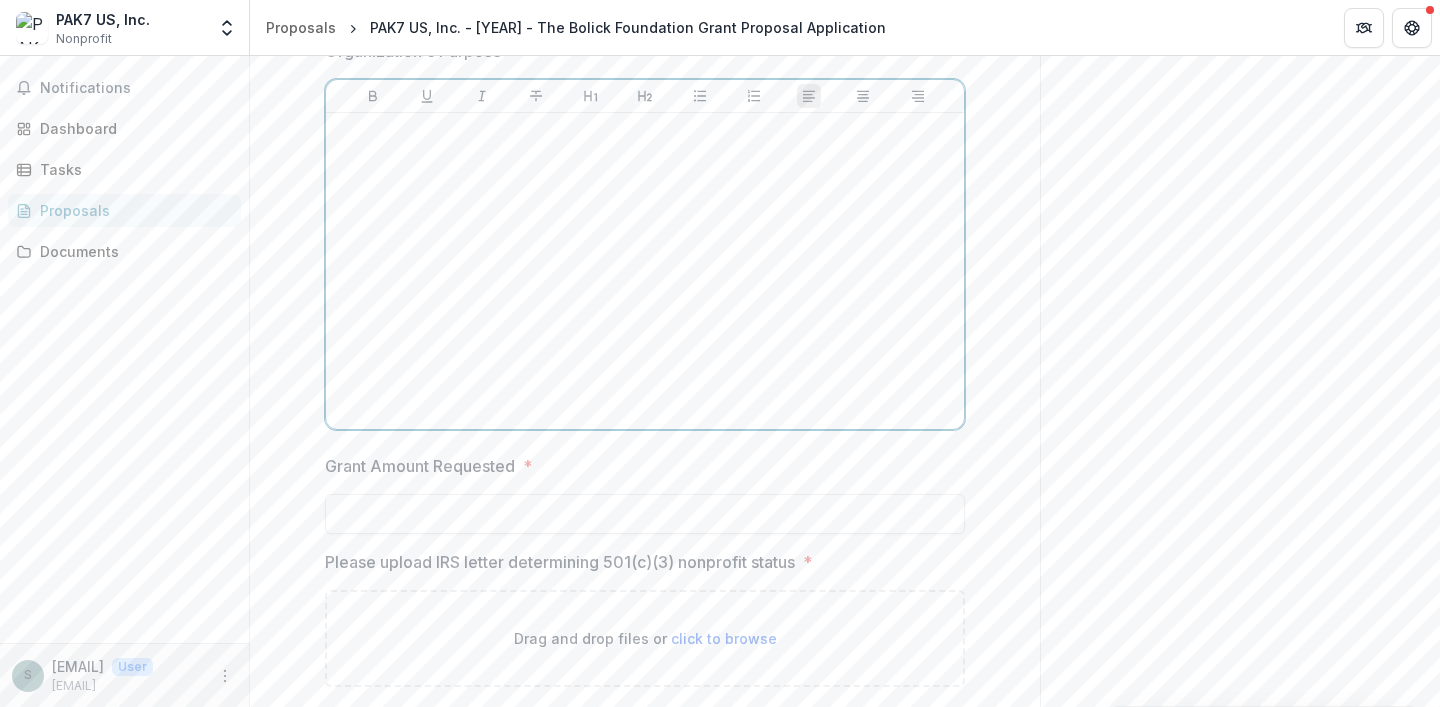 scroll, scrollTop: 2346, scrollLeft: 0, axis: vertical 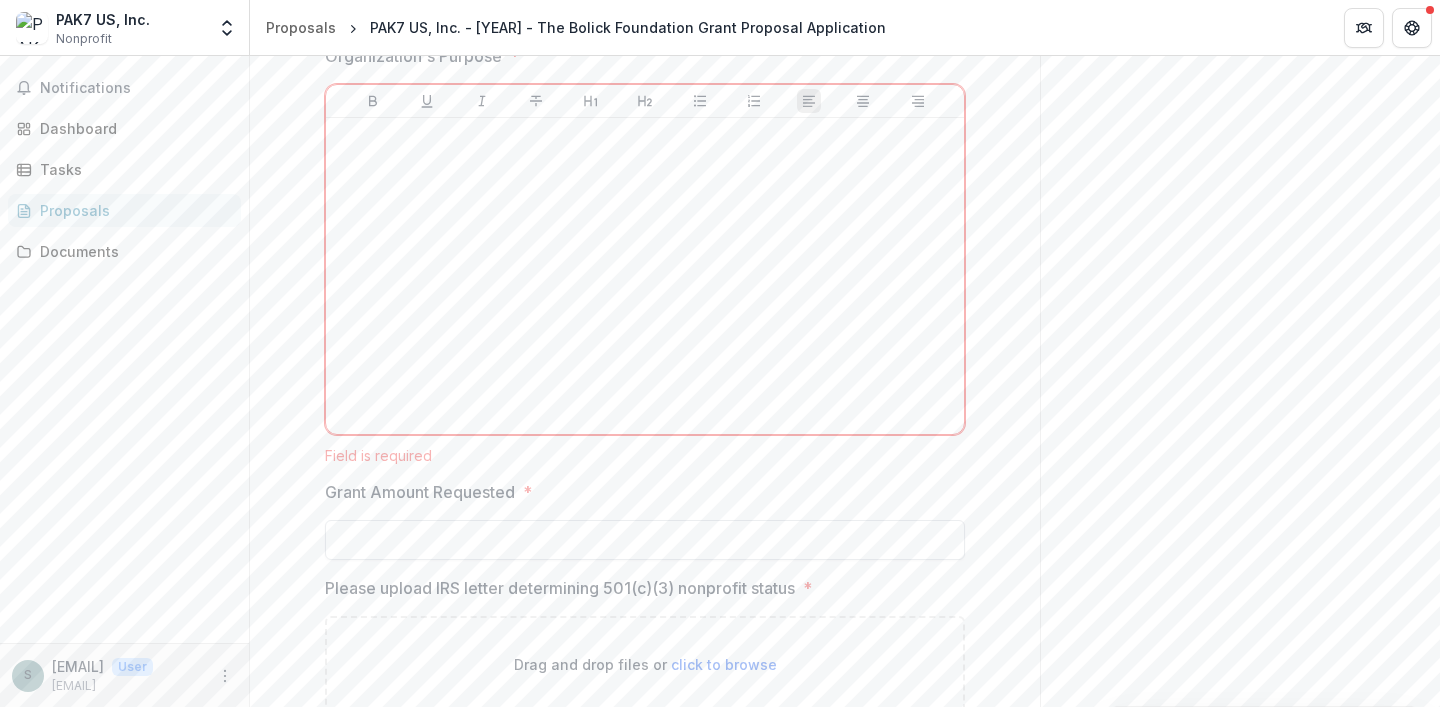 click on "Grant Amount Requested *" at bounding box center [645, 540] 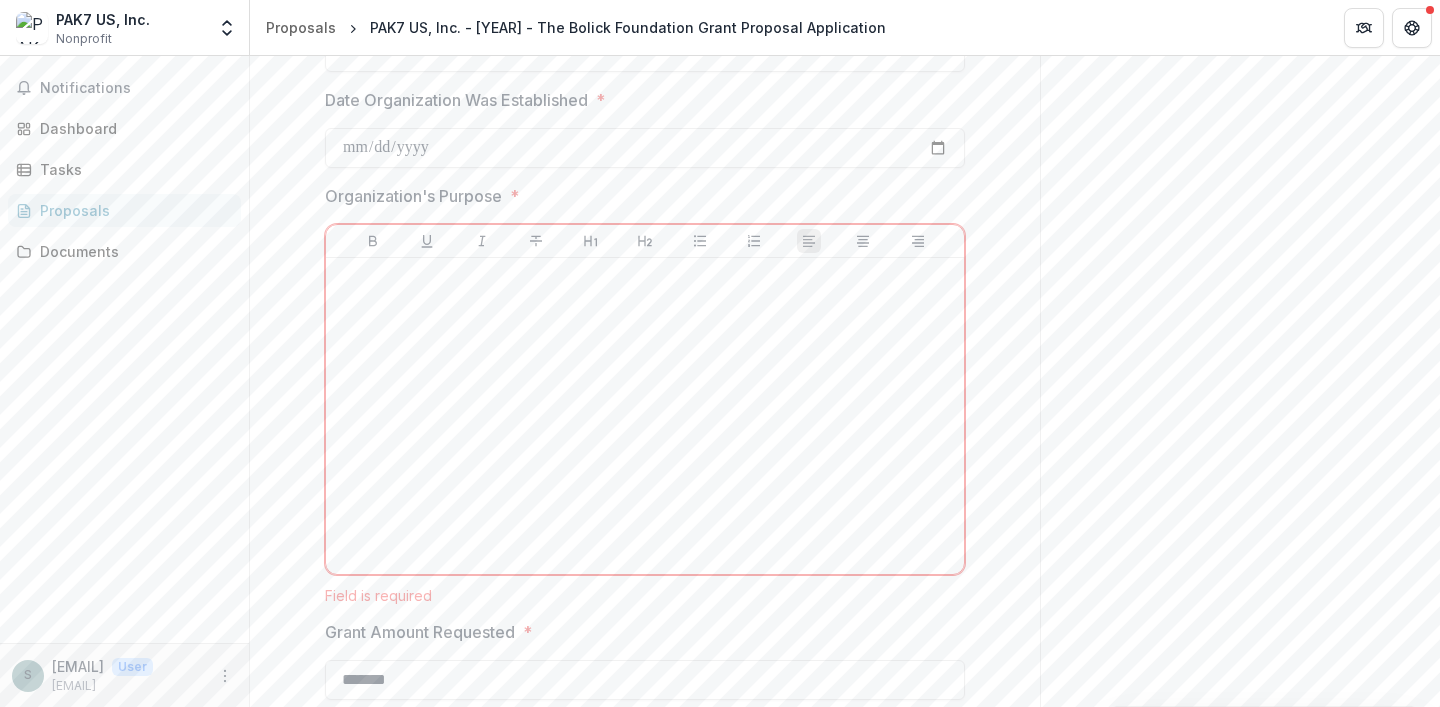 scroll, scrollTop: 2203, scrollLeft: 0, axis: vertical 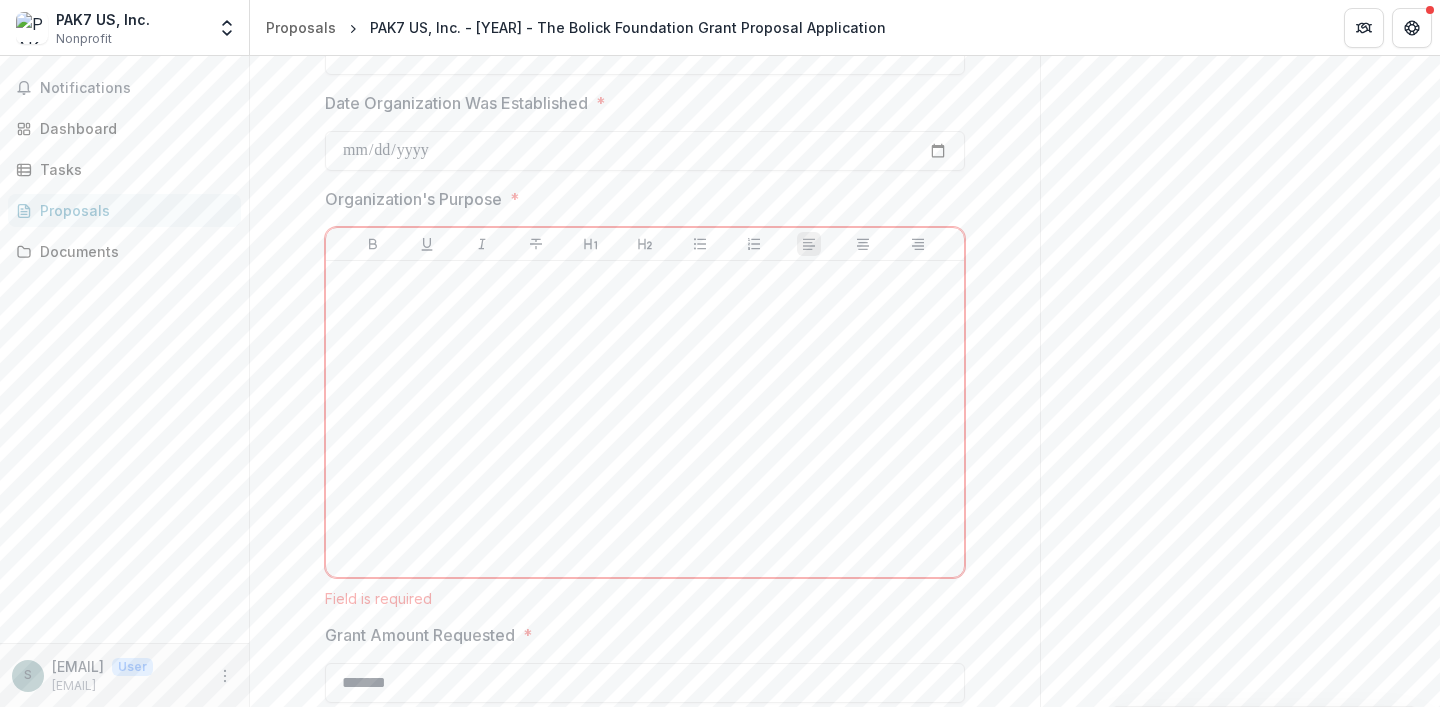 type on "*******" 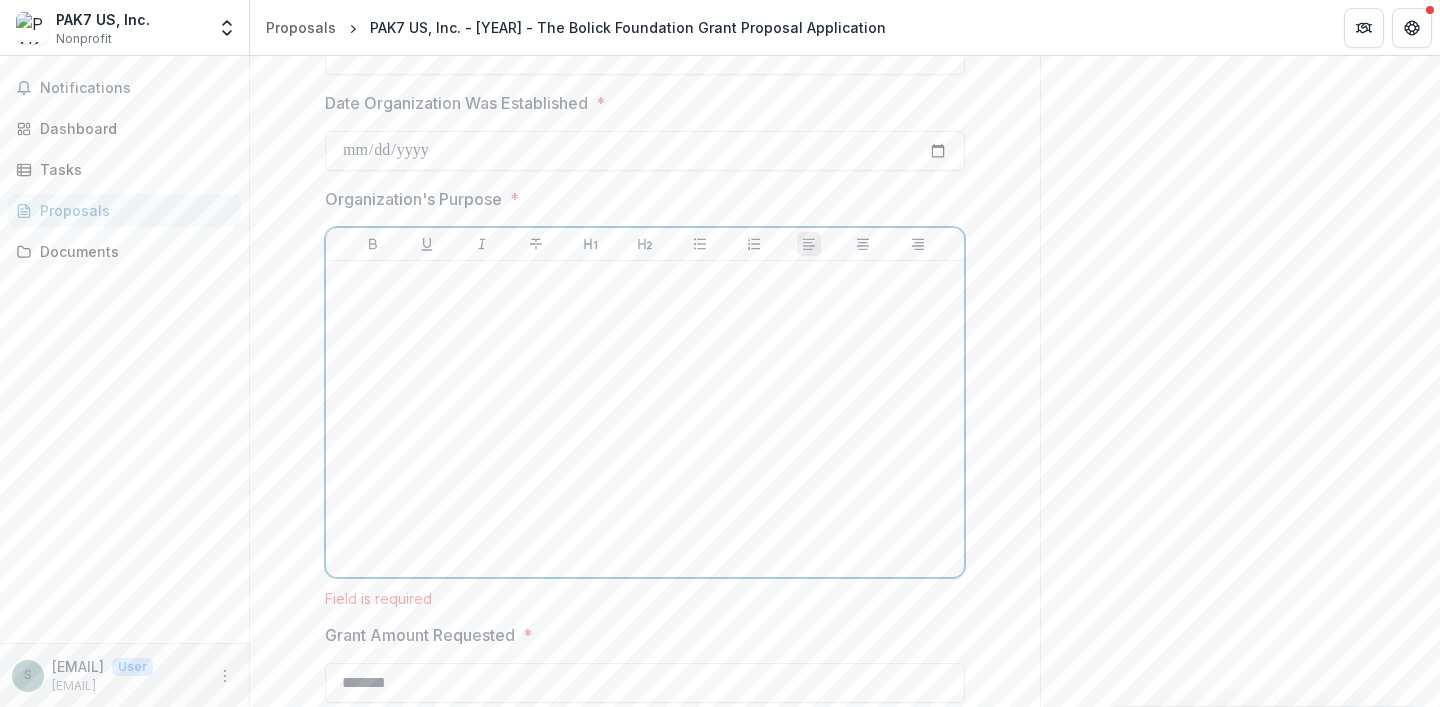 click at bounding box center (645, 280) 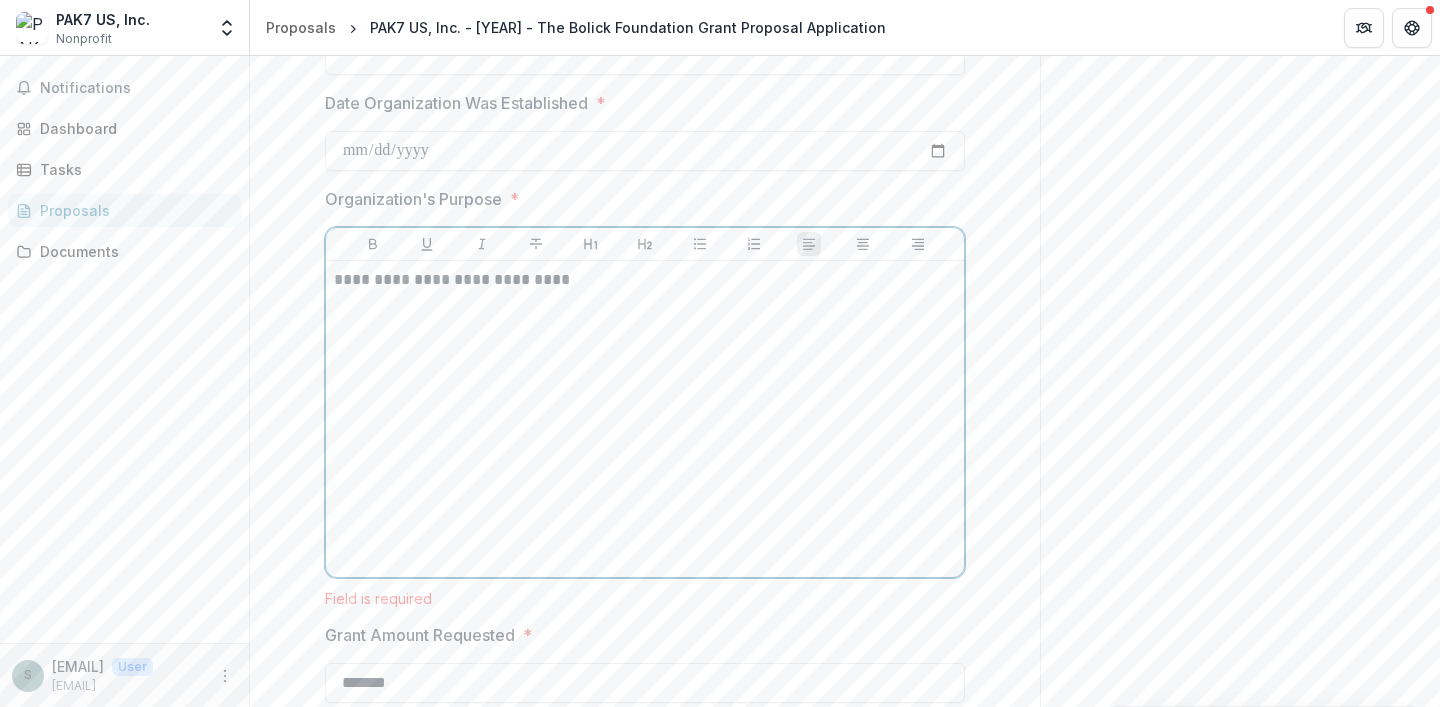 click on "**********" at bounding box center [645, 280] 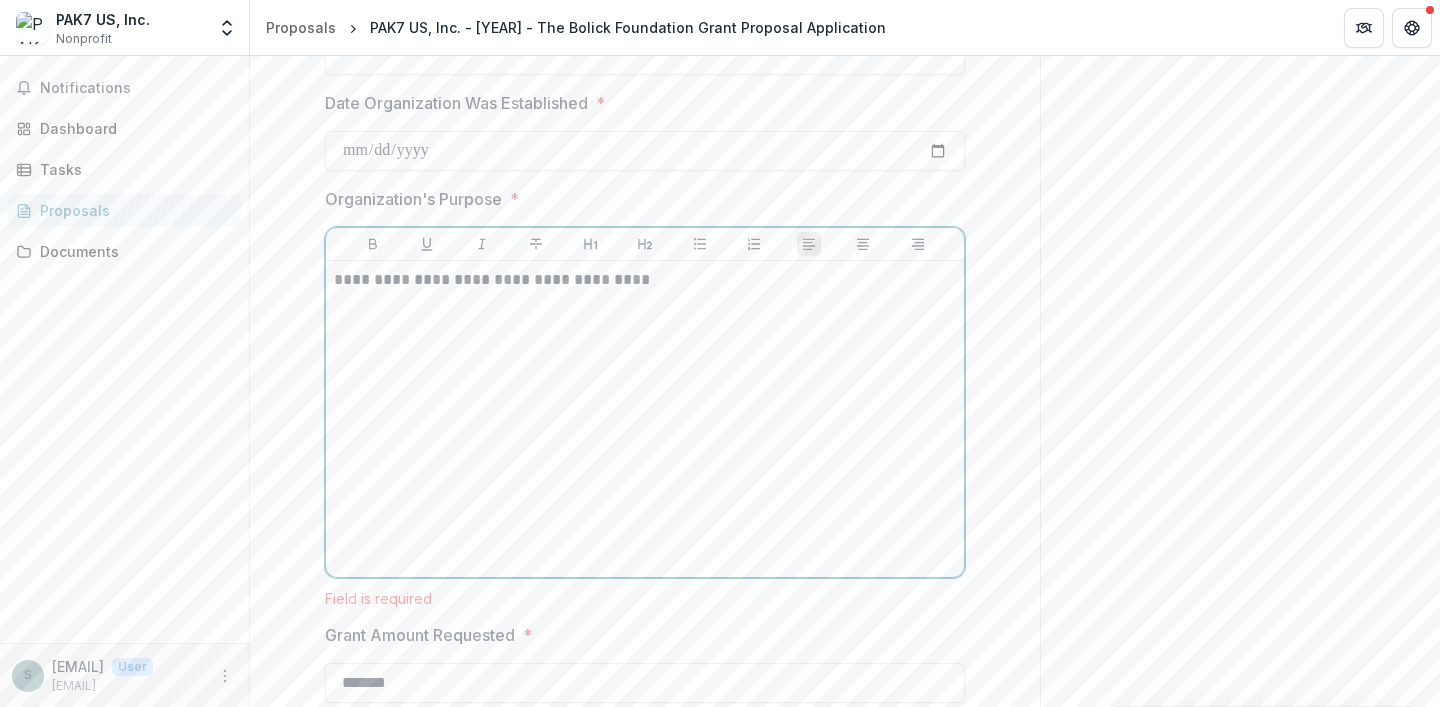 click on "**********" at bounding box center (645, 280) 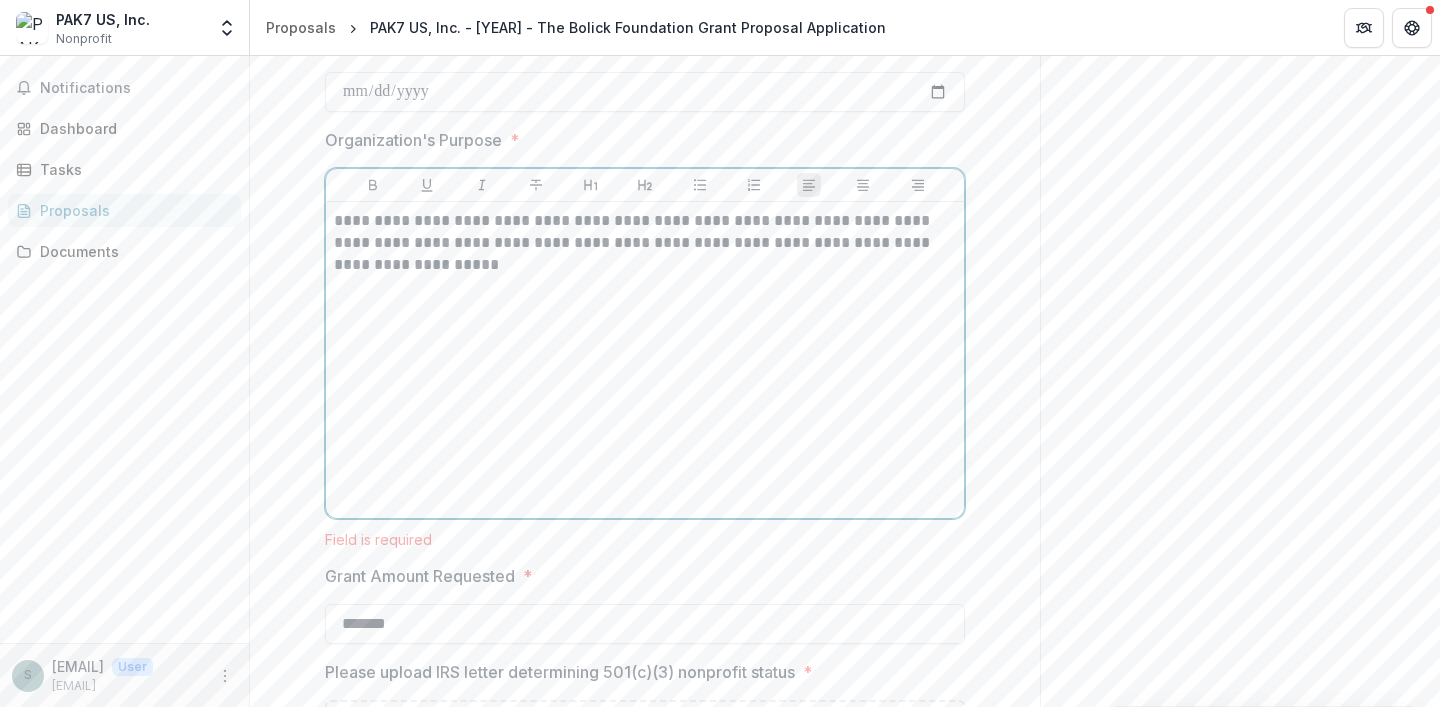 scroll, scrollTop: 2264, scrollLeft: 0, axis: vertical 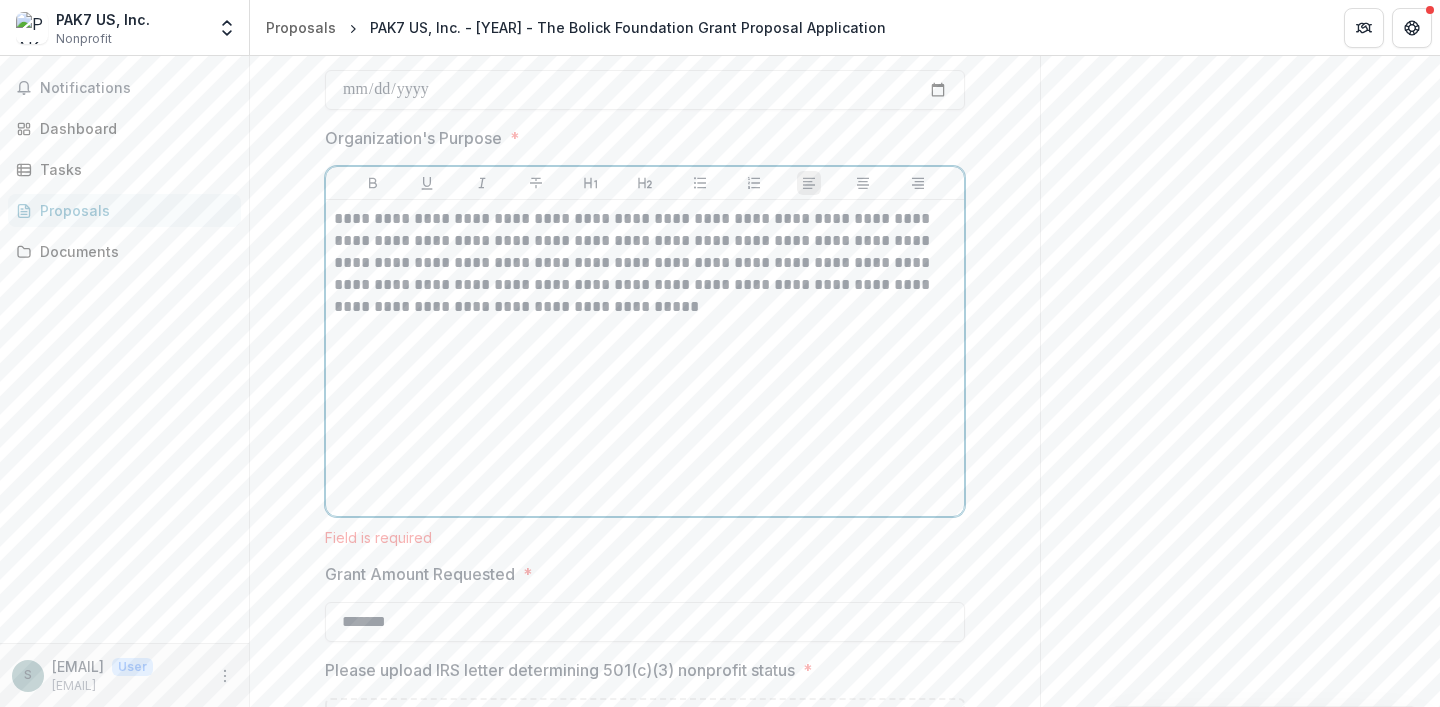 click on "**********" at bounding box center (645, 263) 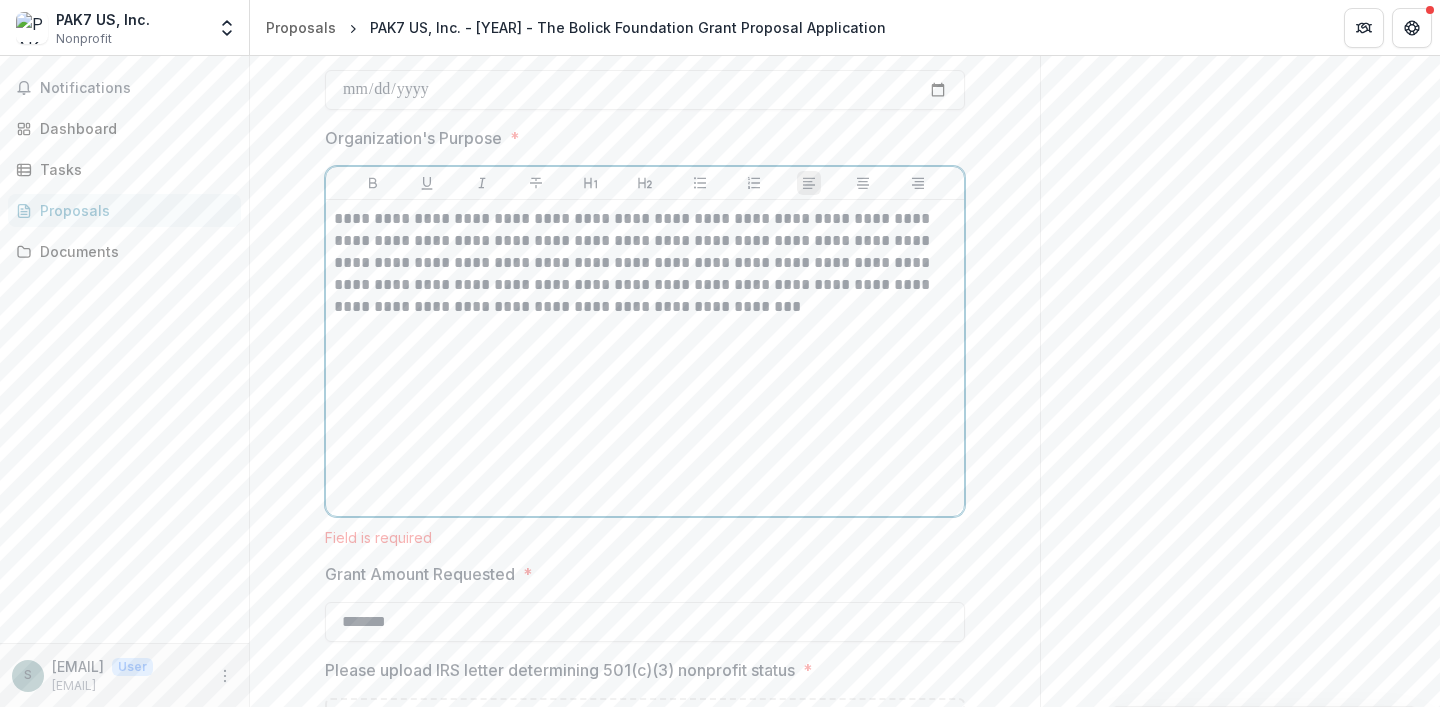 click on "**********" at bounding box center (645, 263) 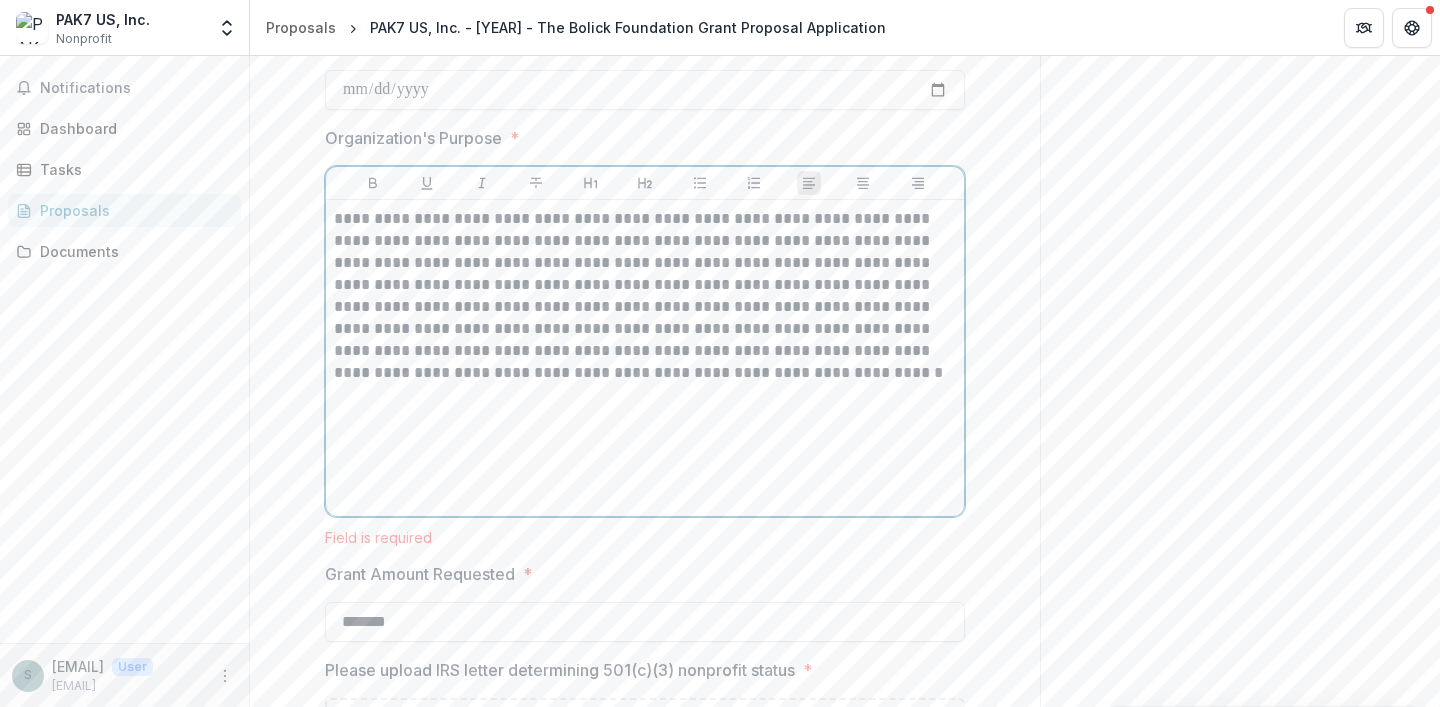 click on "**********" at bounding box center [645, 296] 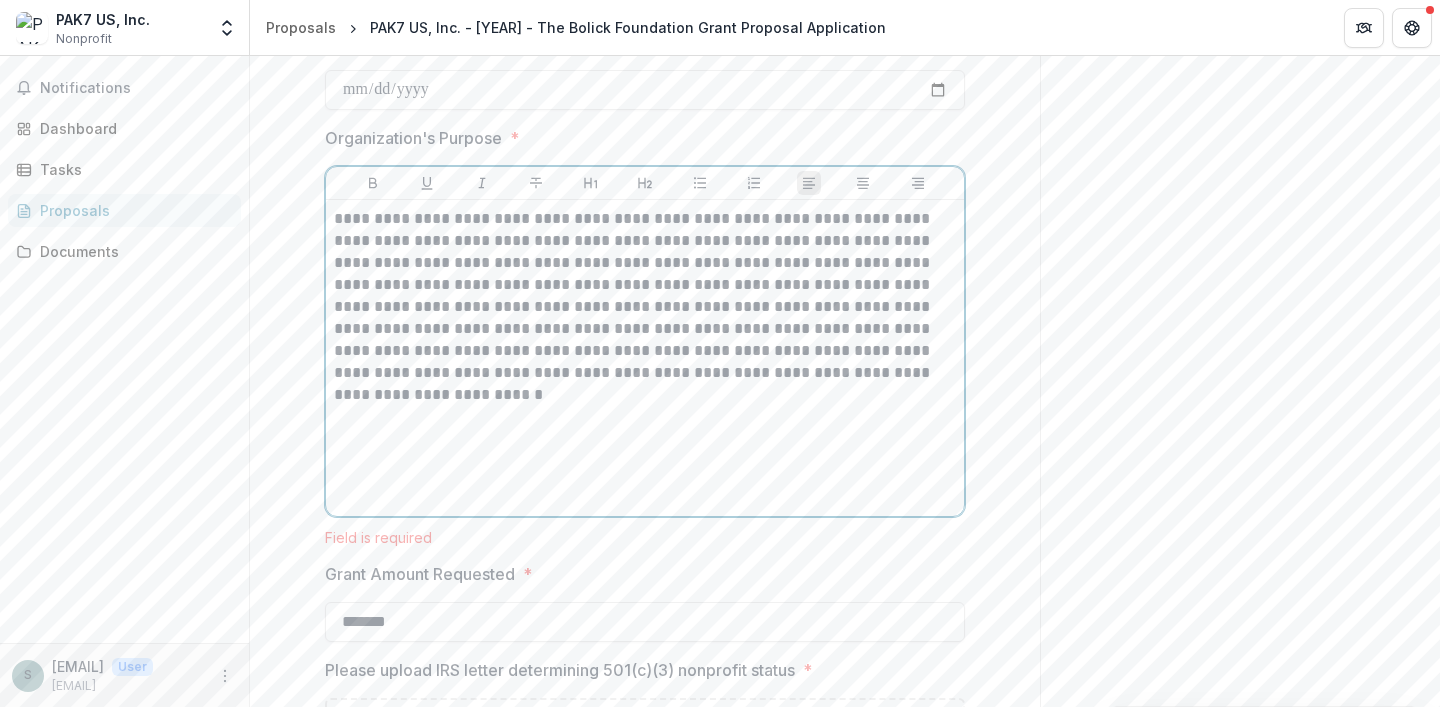 click on "**********" at bounding box center [645, 296] 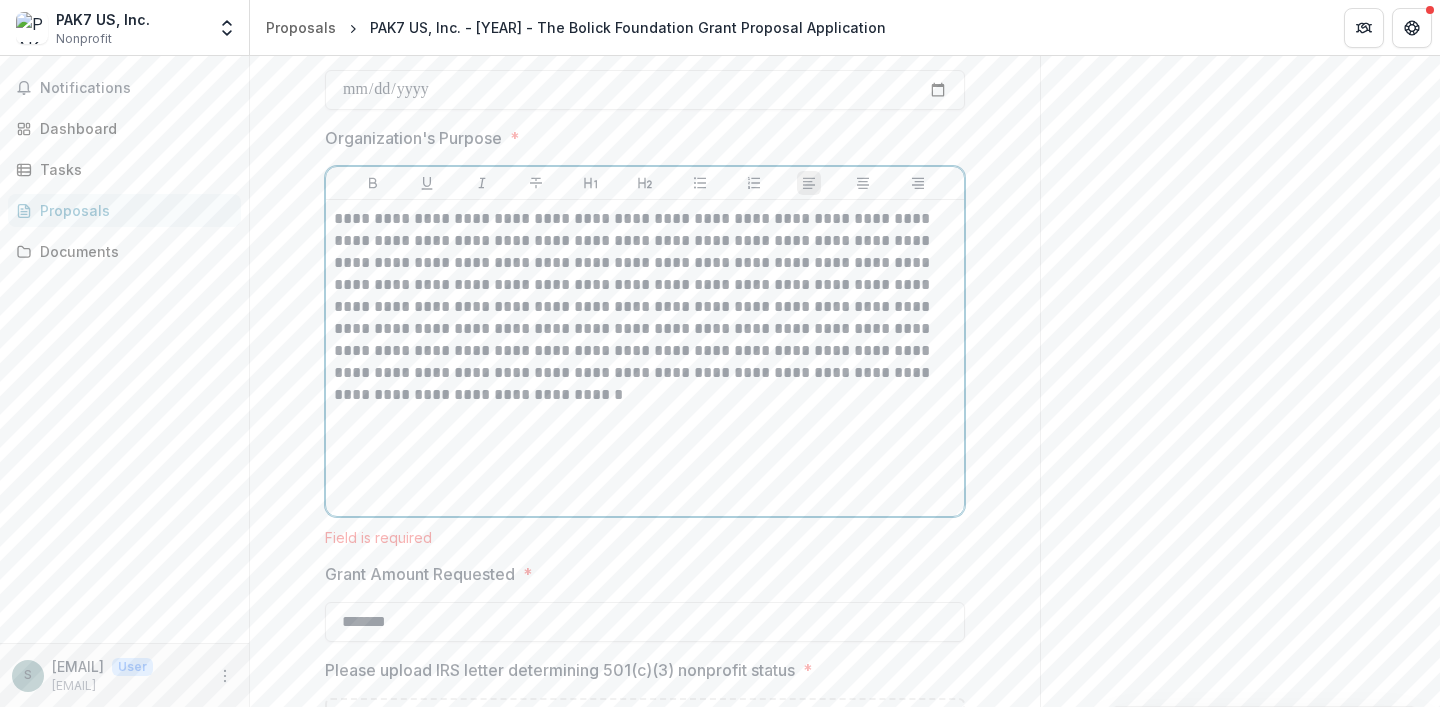 click on "**********" at bounding box center (645, 307) 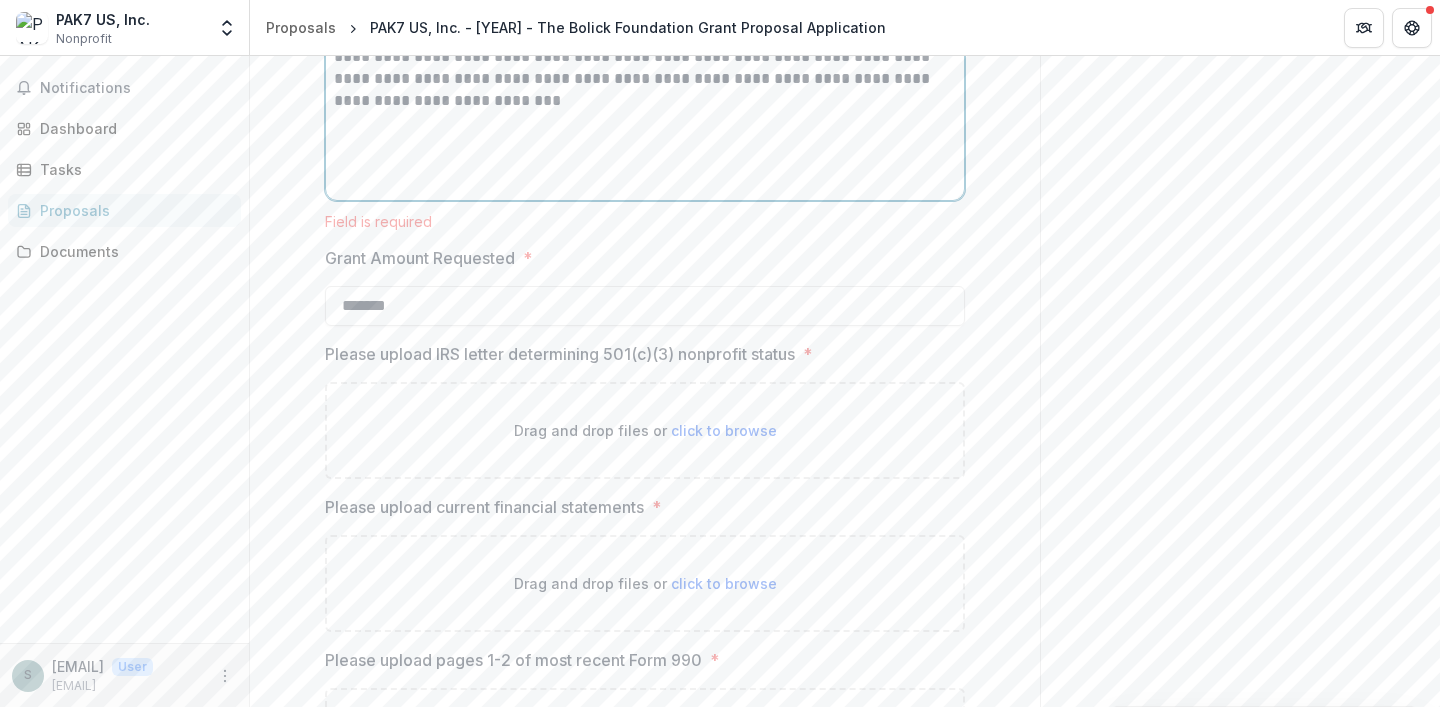 scroll, scrollTop: 2581, scrollLeft: 0, axis: vertical 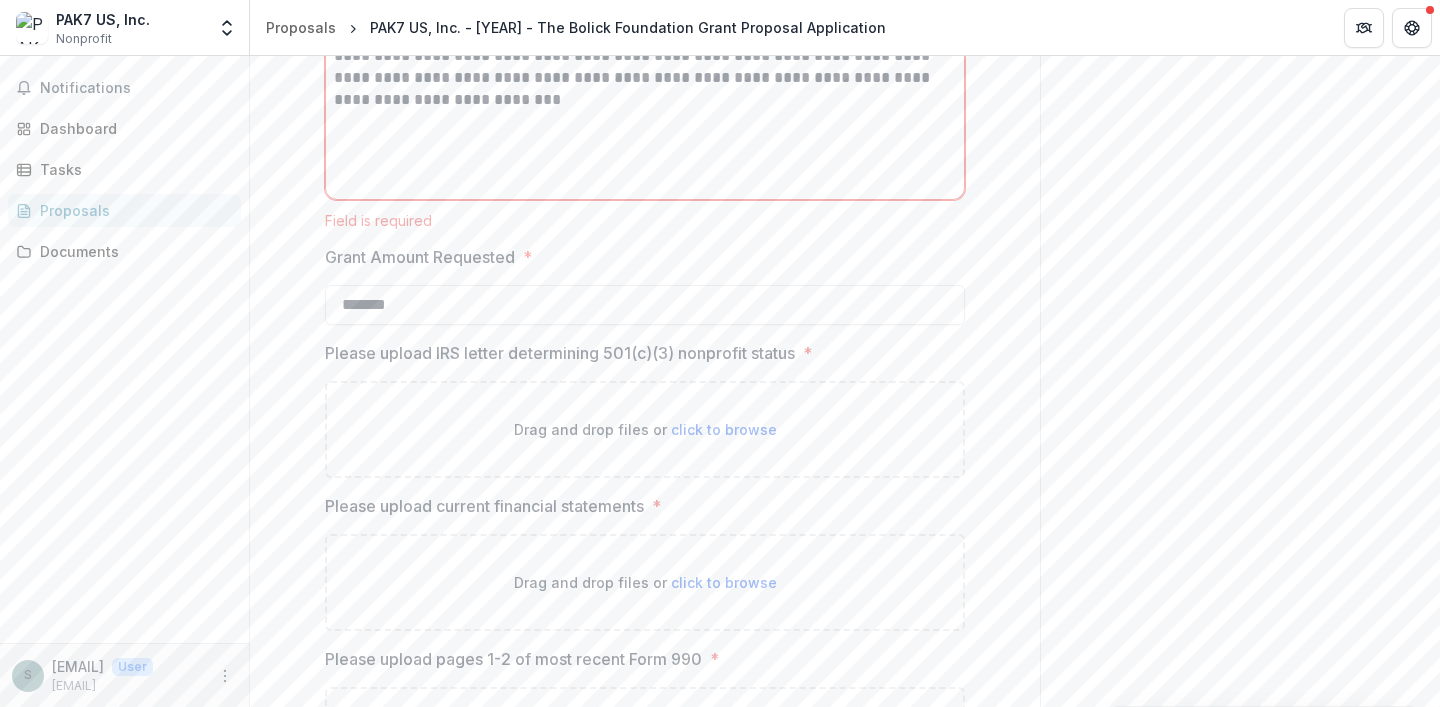 click on "Drag and drop files or   click to browse" at bounding box center (645, 429) 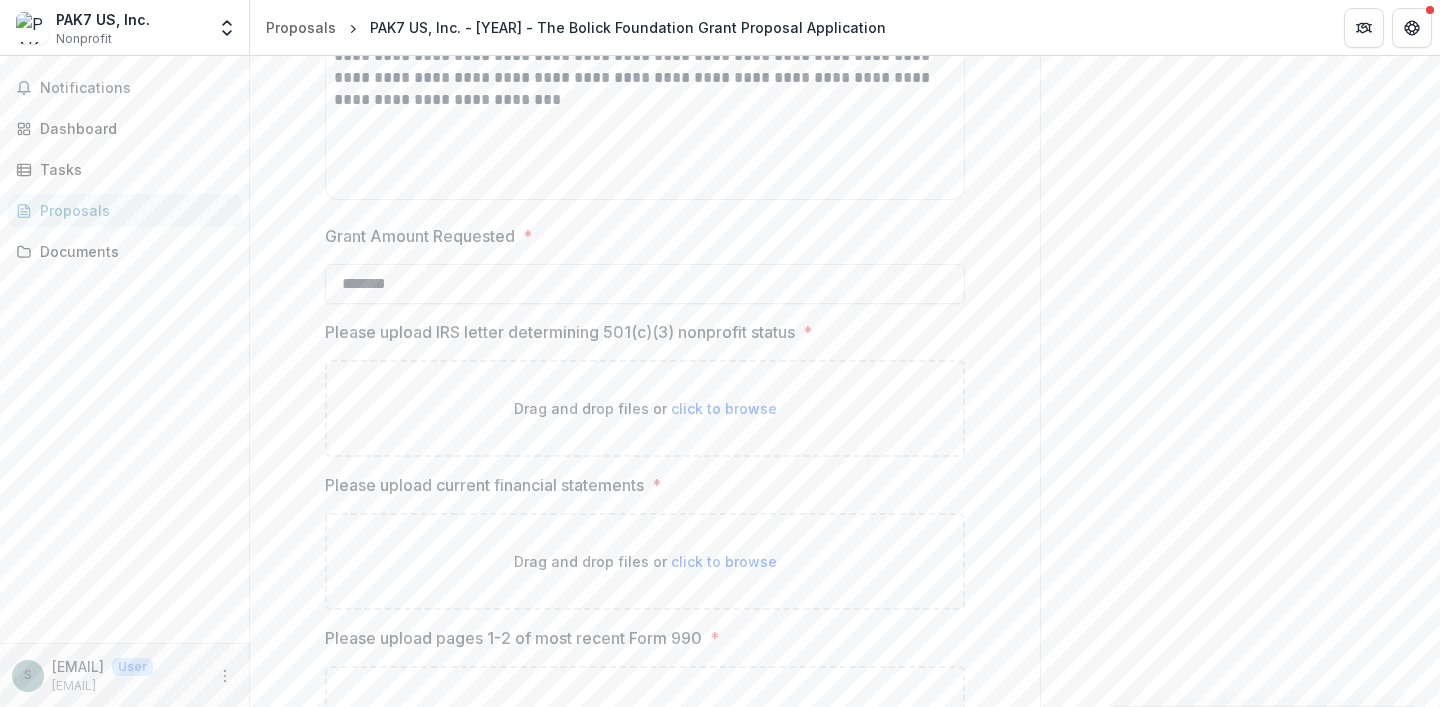 type on "**********" 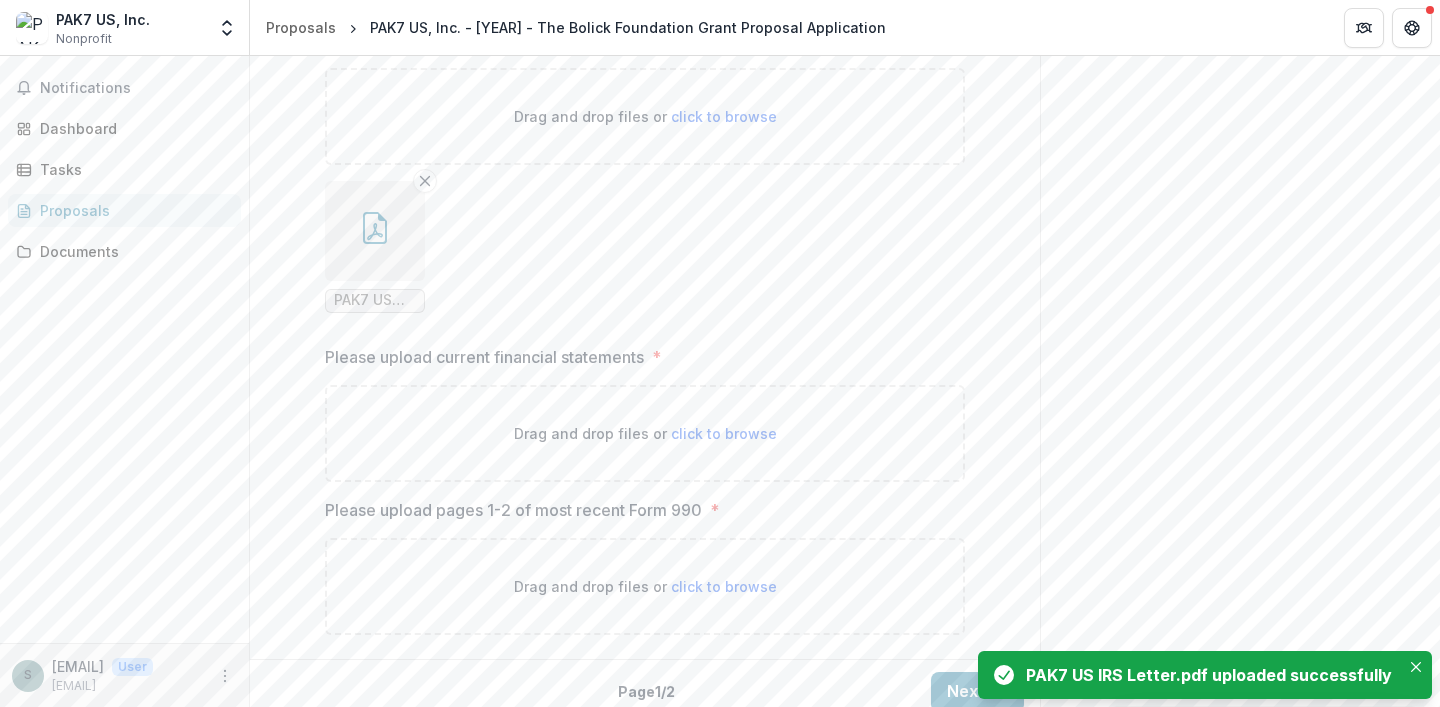 scroll, scrollTop: 2890, scrollLeft: 0, axis: vertical 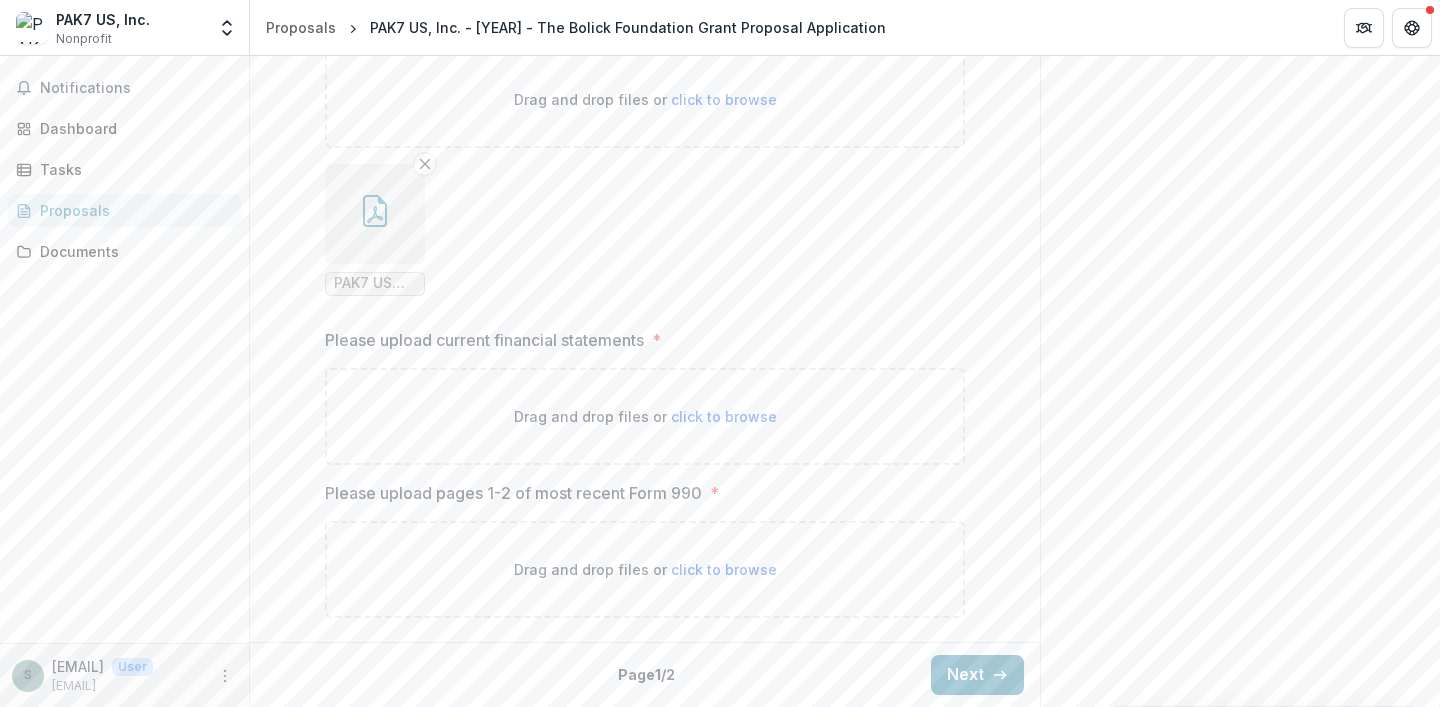 click on "click to browse" at bounding box center (724, 416) 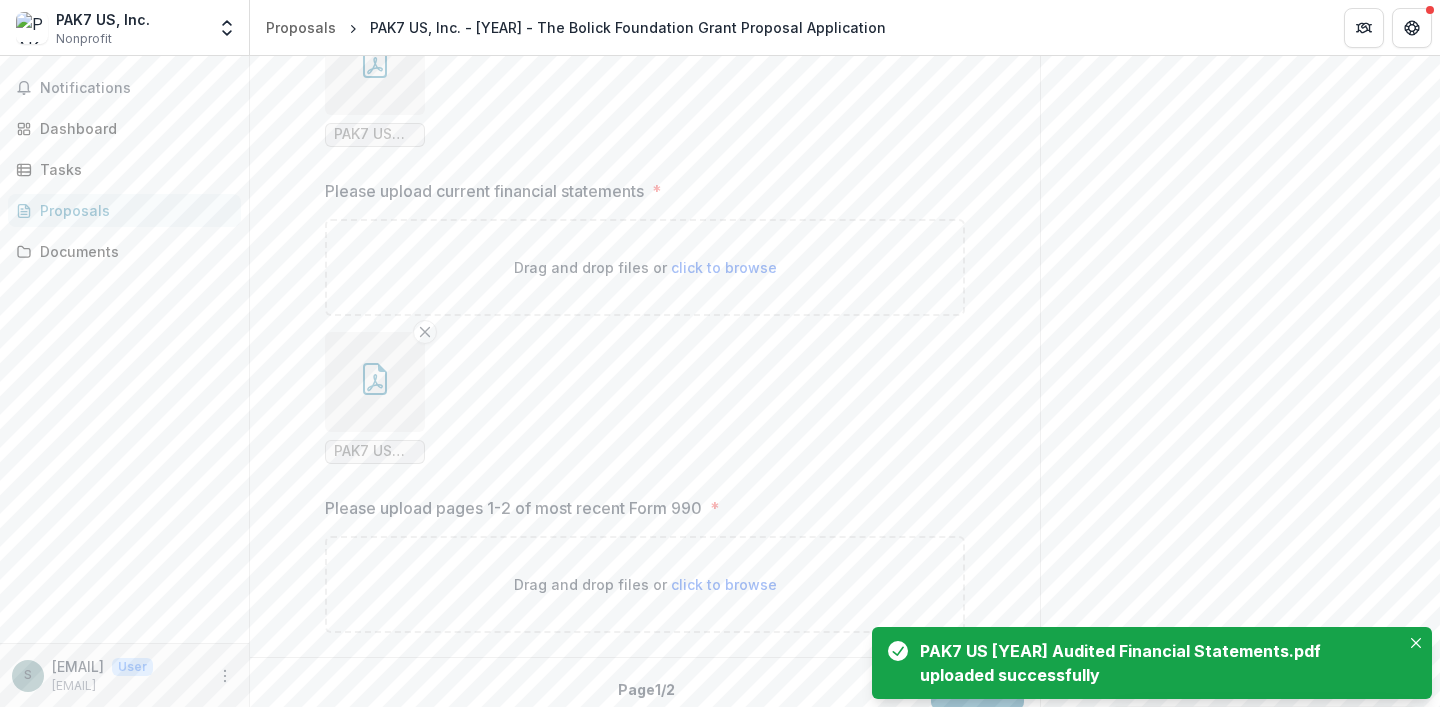 scroll, scrollTop: 3054, scrollLeft: 0, axis: vertical 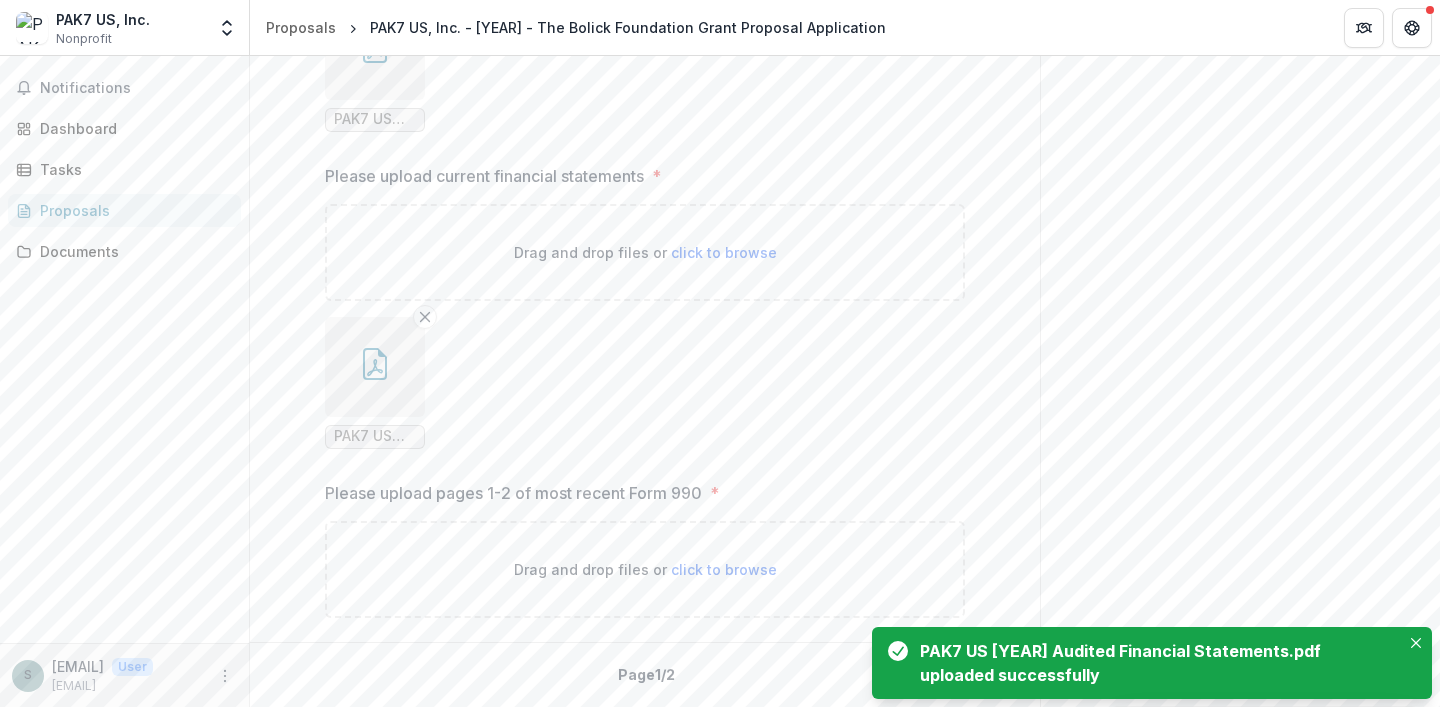 click on "click to browse" at bounding box center [724, 569] 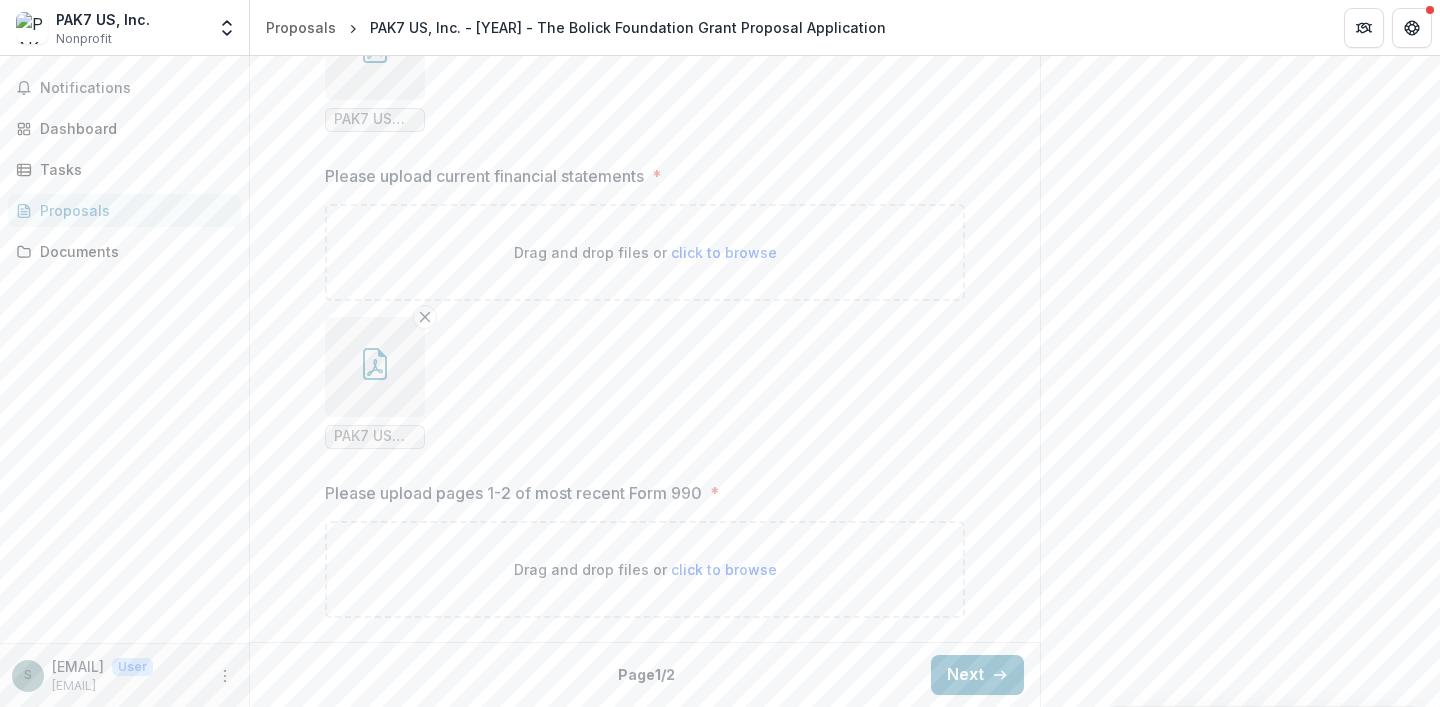type on "**********" 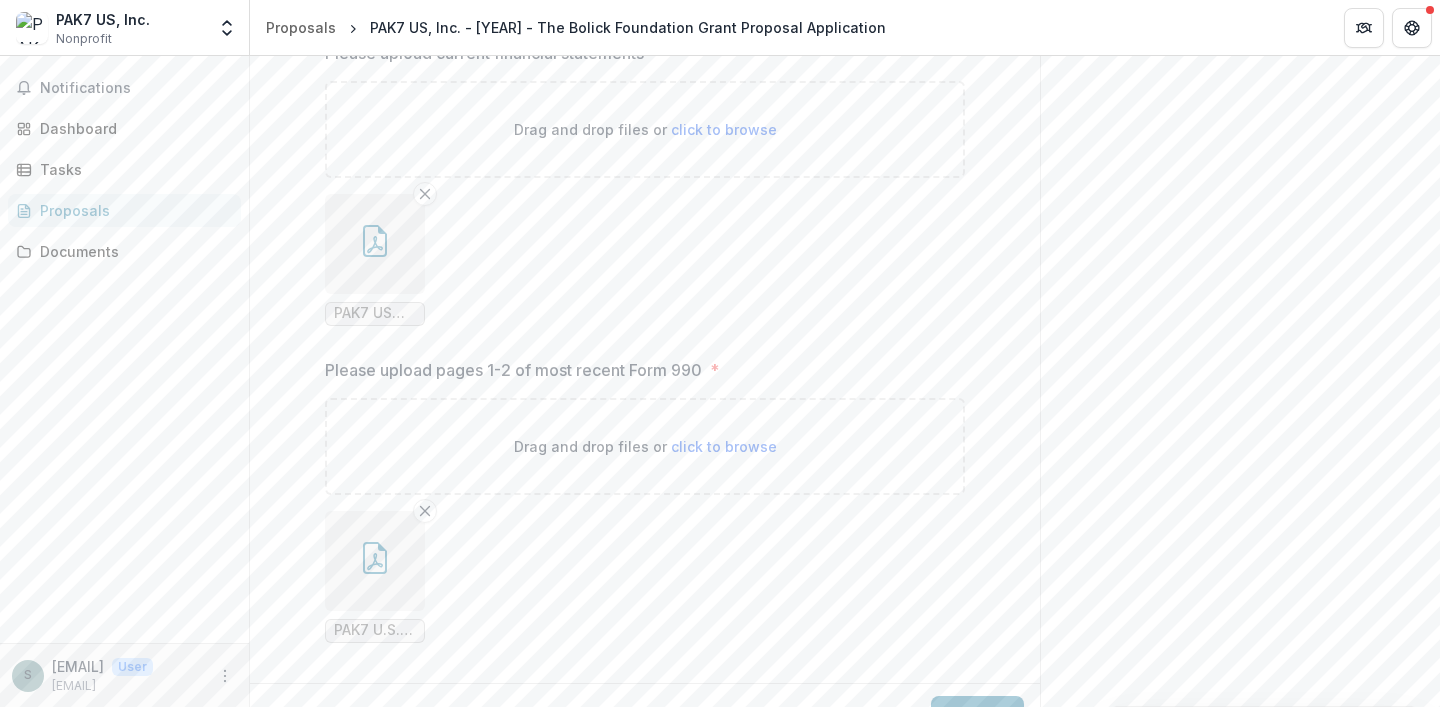 scroll, scrollTop: 3218, scrollLeft: 0, axis: vertical 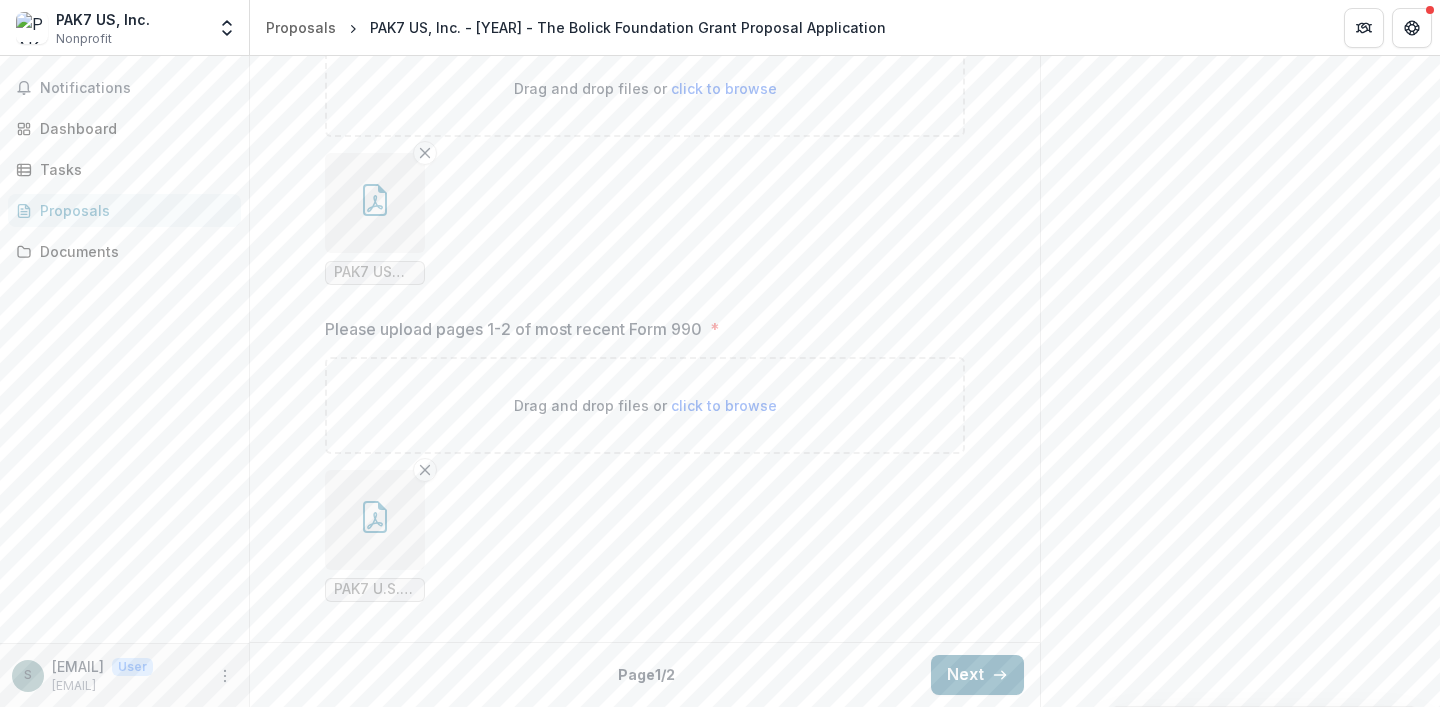 click on "Next" at bounding box center (977, 675) 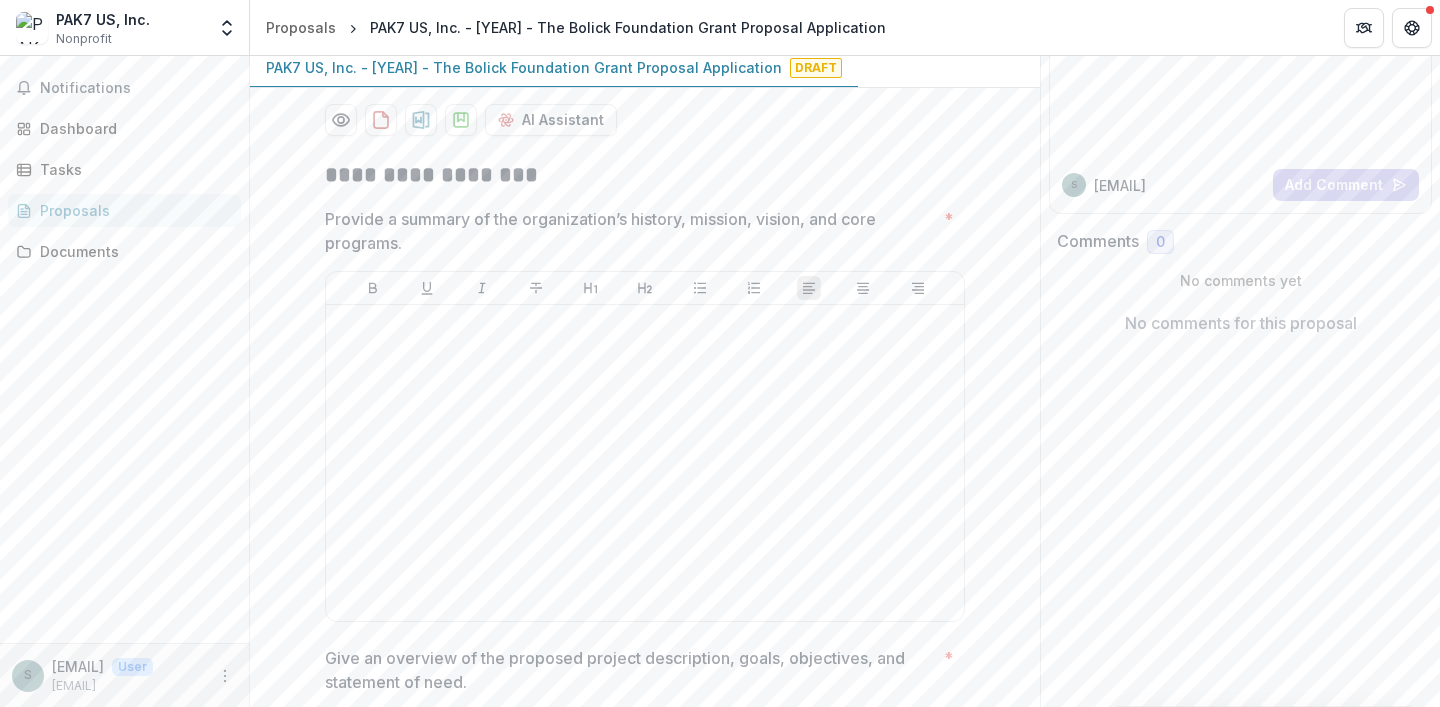 scroll, scrollTop: 209, scrollLeft: 0, axis: vertical 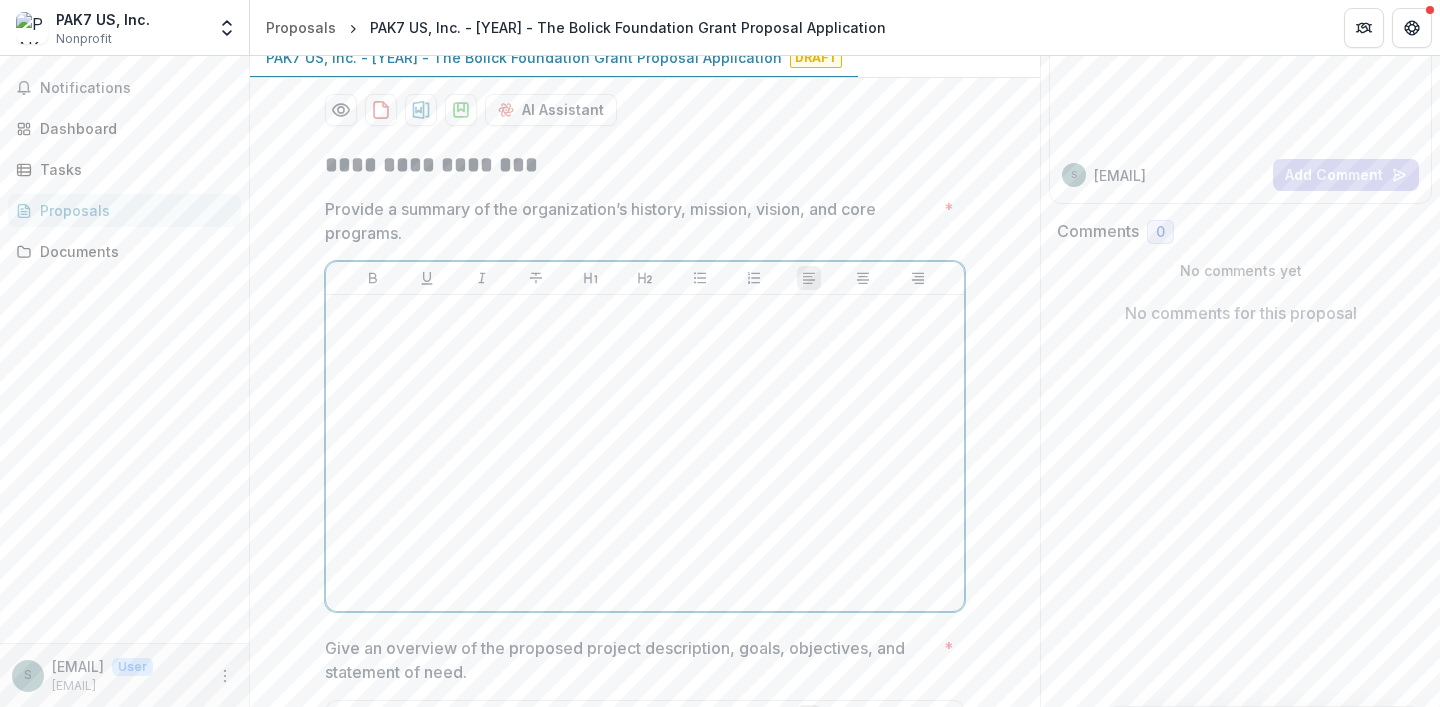 click at bounding box center (645, 314) 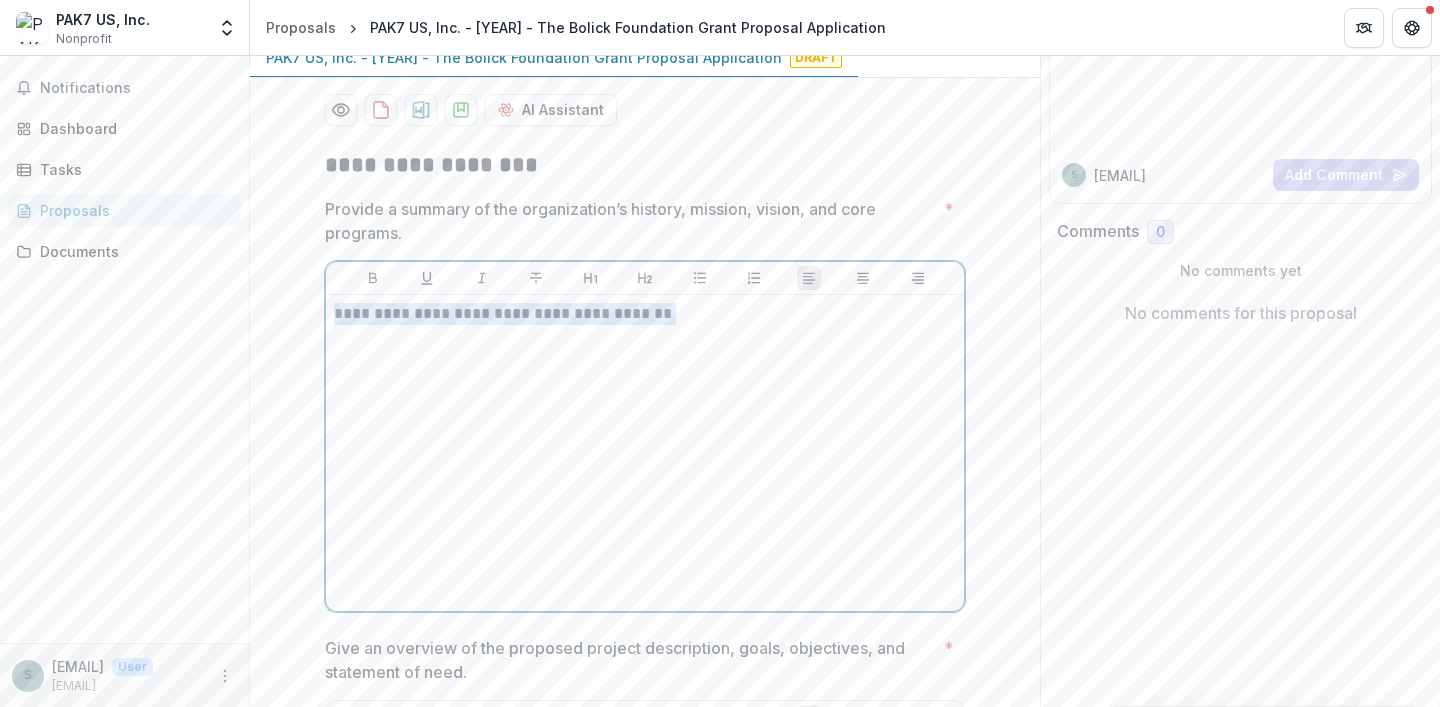 drag, startPoint x: 658, startPoint y: 315, endPoint x: 328, endPoint y: 300, distance: 330.34073 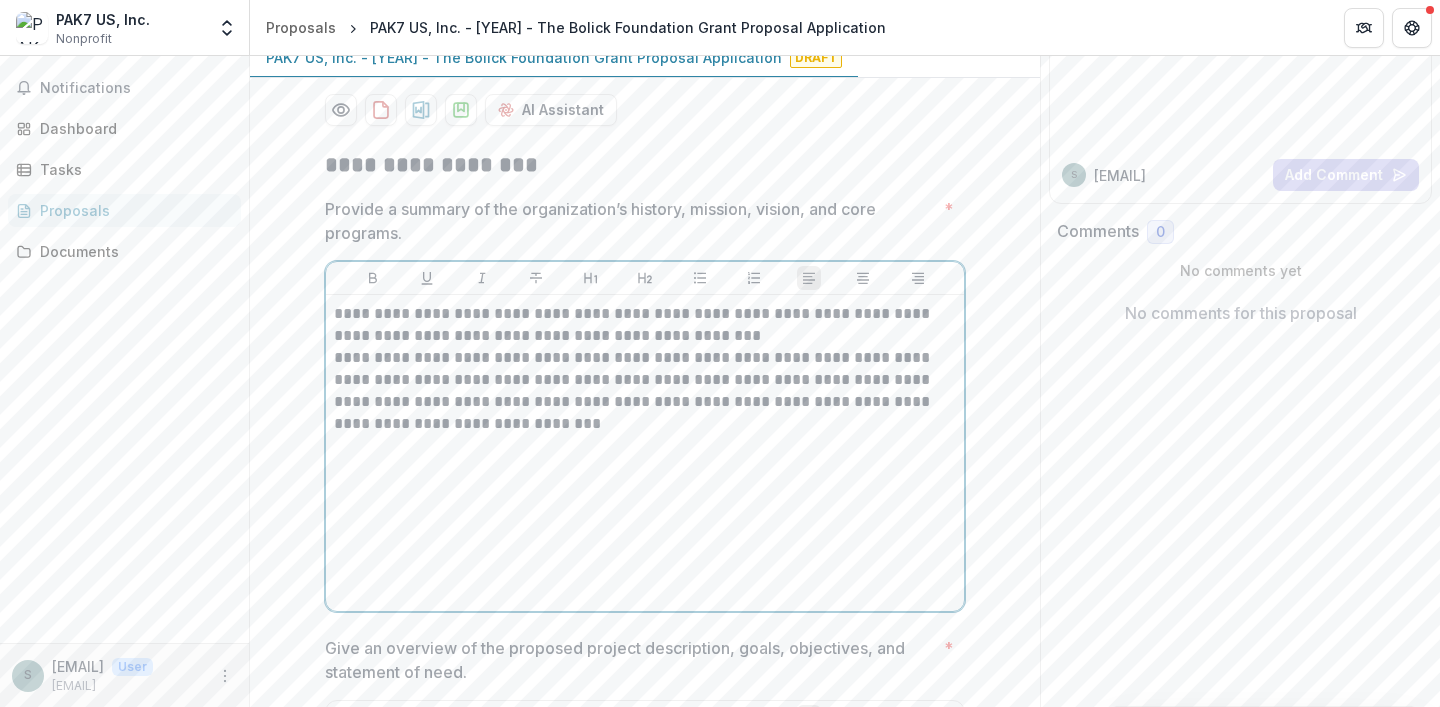 click on "**********" at bounding box center (645, 325) 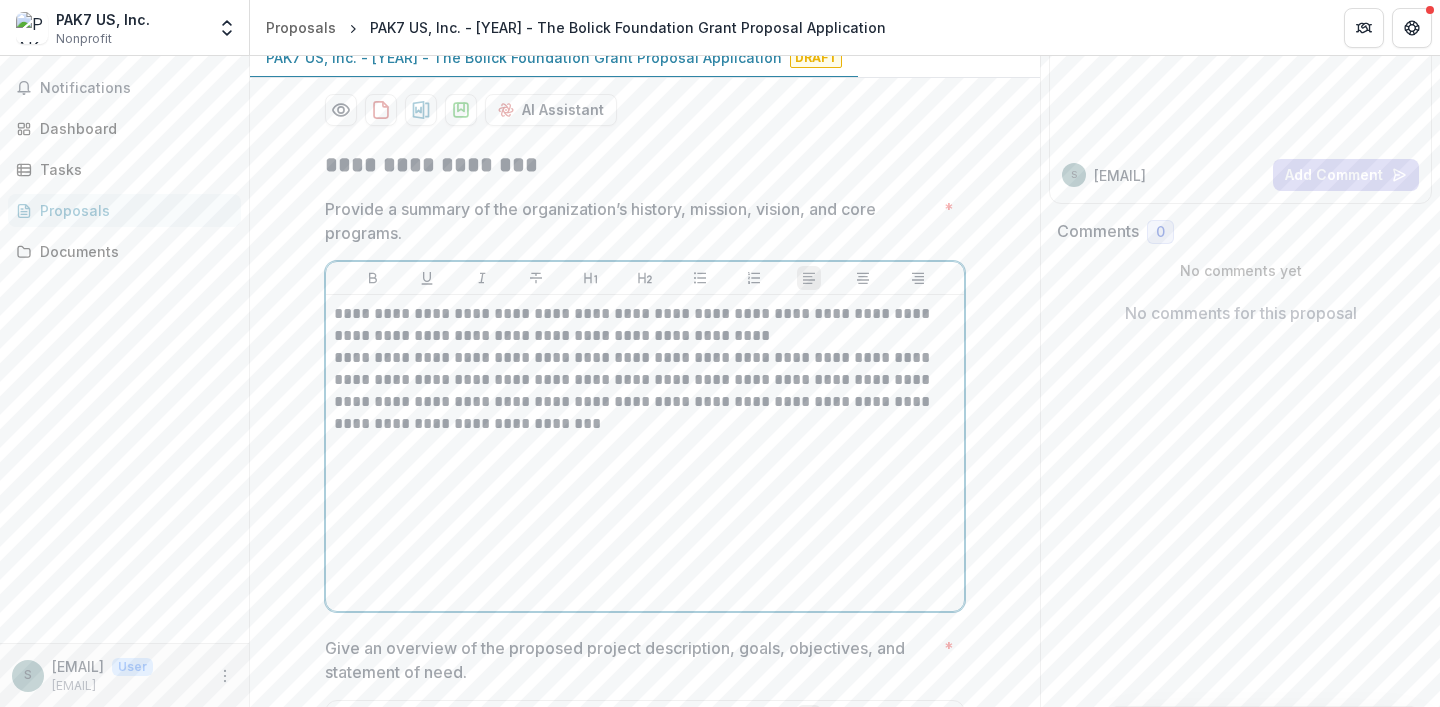 click on "**********" at bounding box center (645, 391) 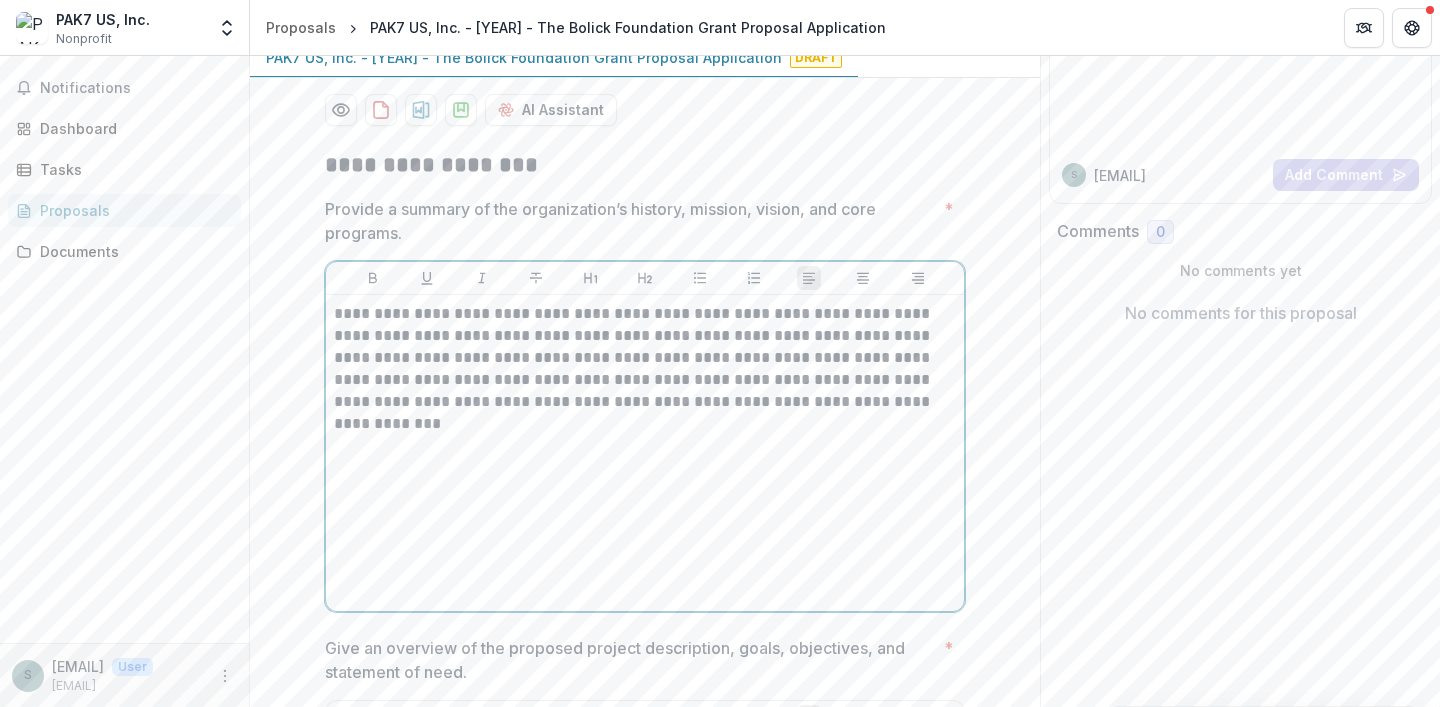 click on "**********" at bounding box center (645, 358) 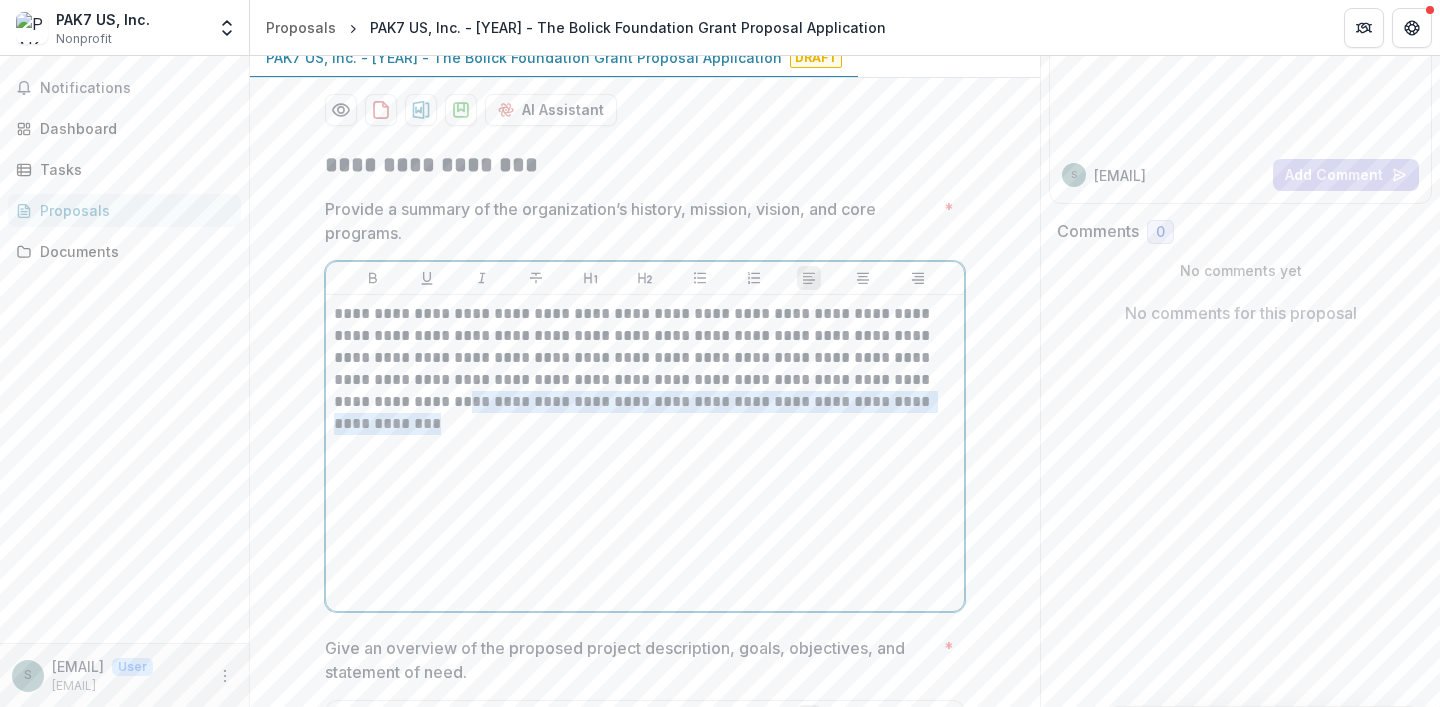drag, startPoint x: 899, startPoint y: 378, endPoint x: 899, endPoint y: 397, distance: 19 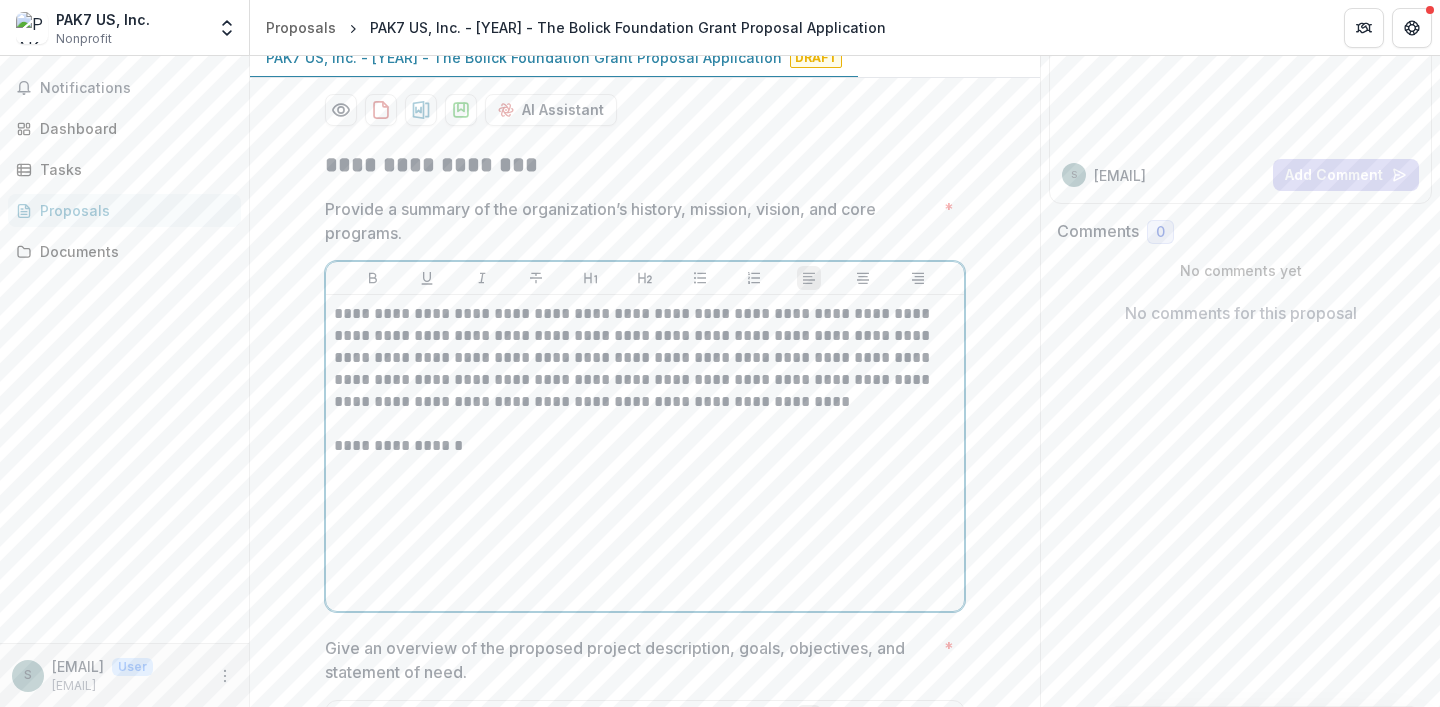 click on "**********" at bounding box center [645, 446] 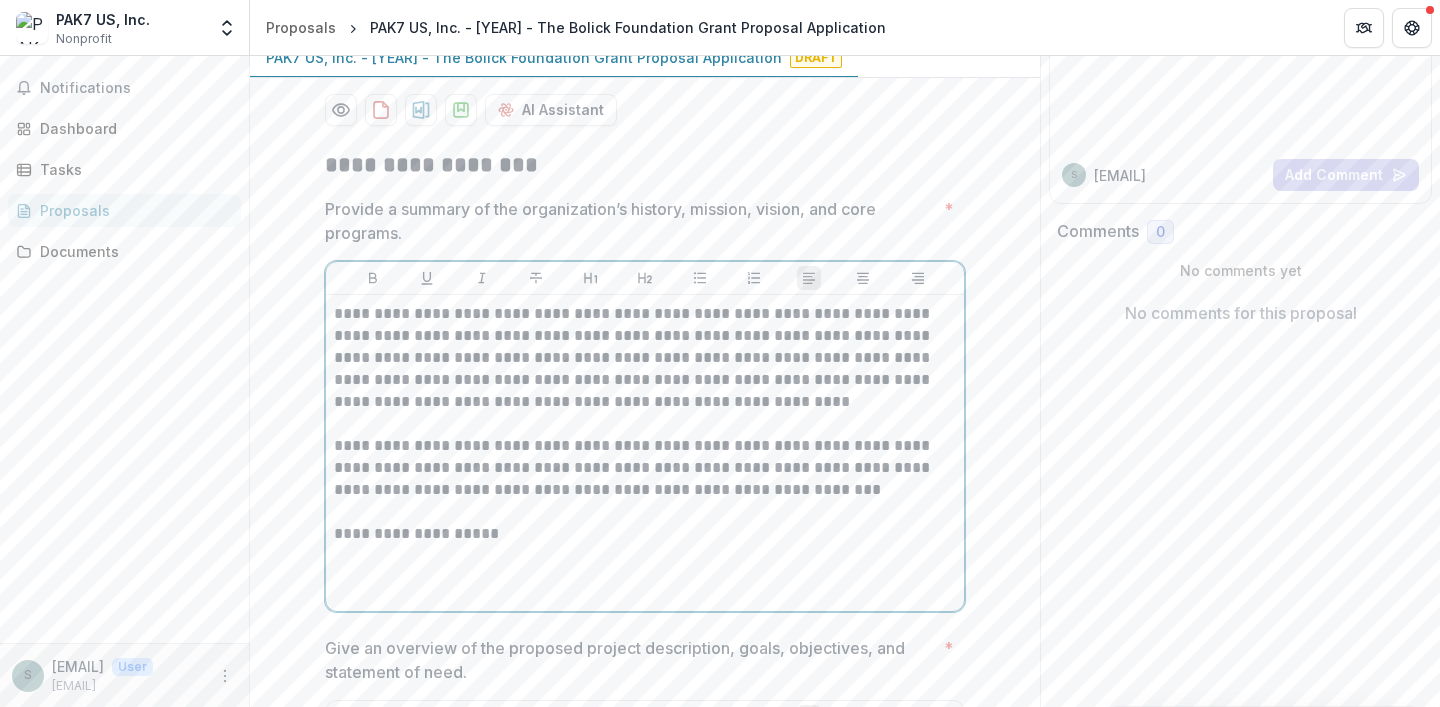 click on "**********" at bounding box center [645, 534] 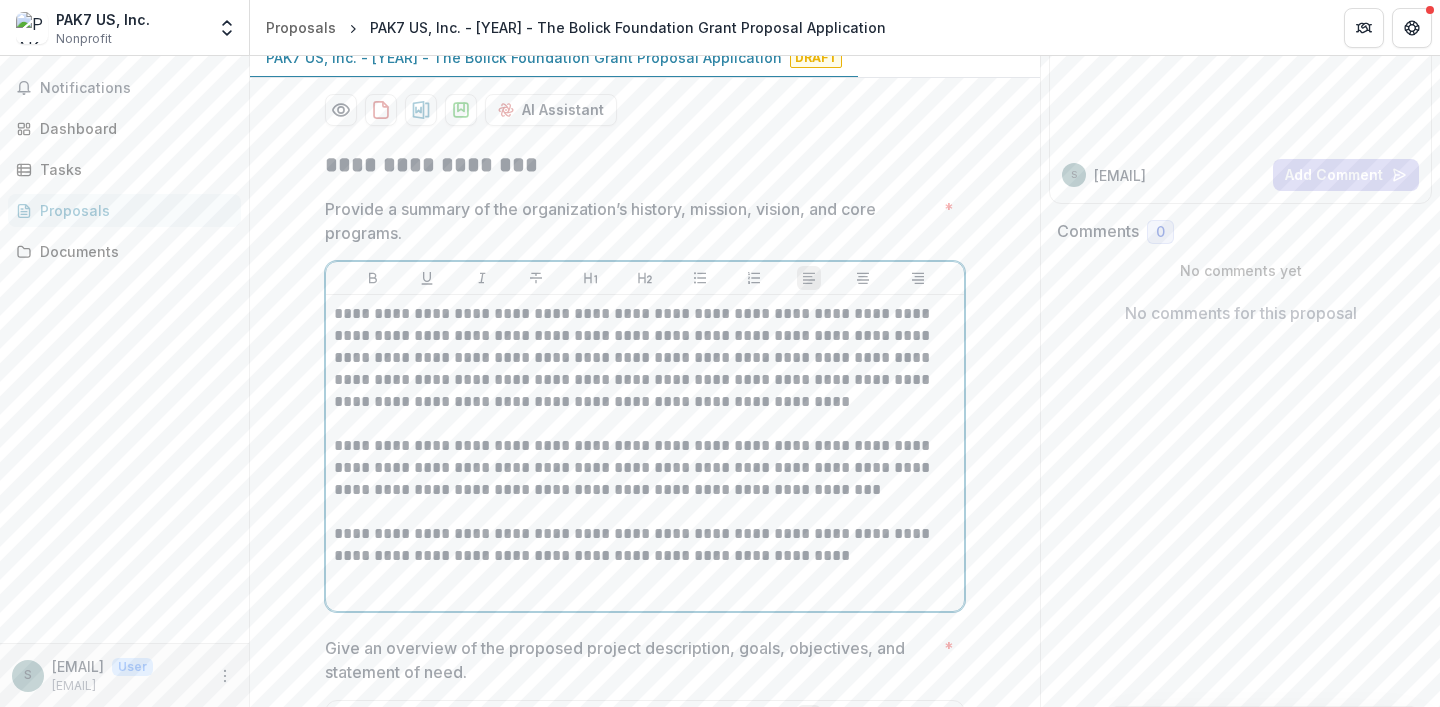 click on "**********" at bounding box center (645, 545) 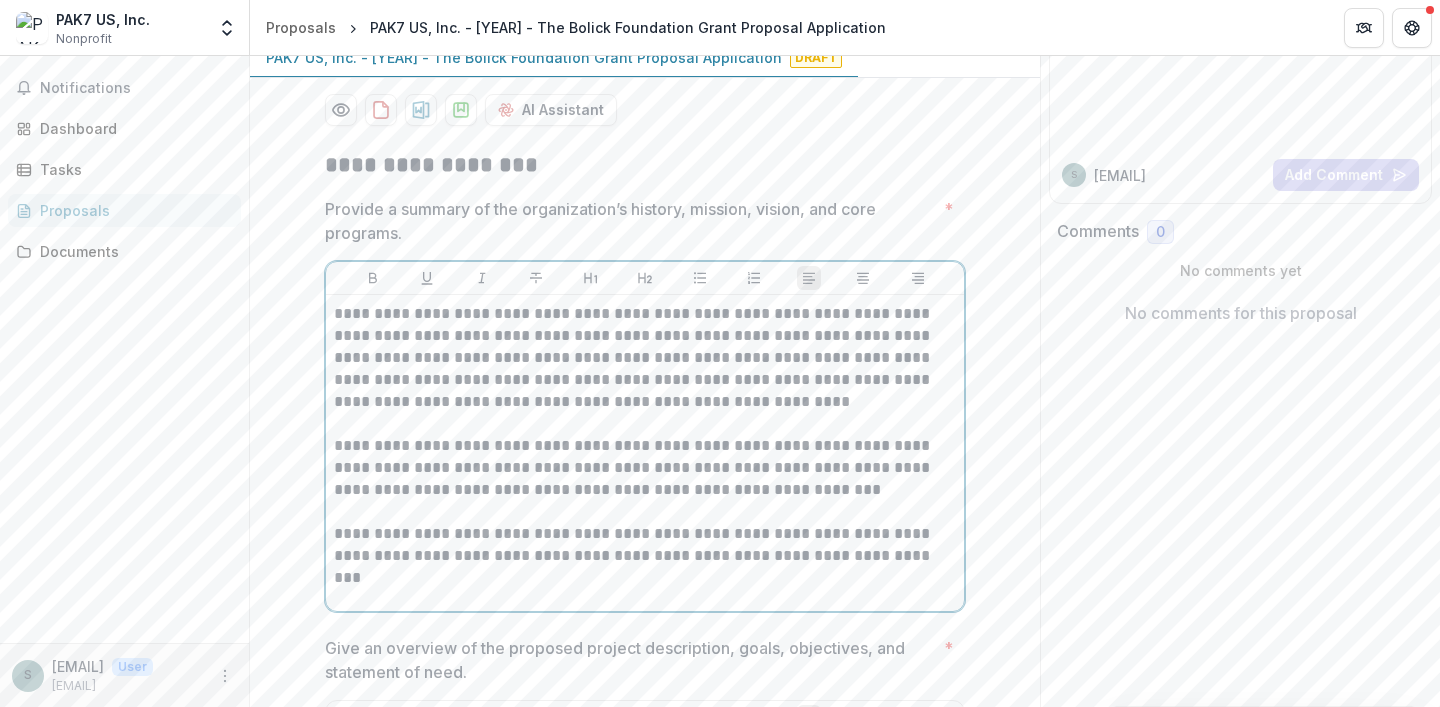 click on "**********" at bounding box center [645, 545] 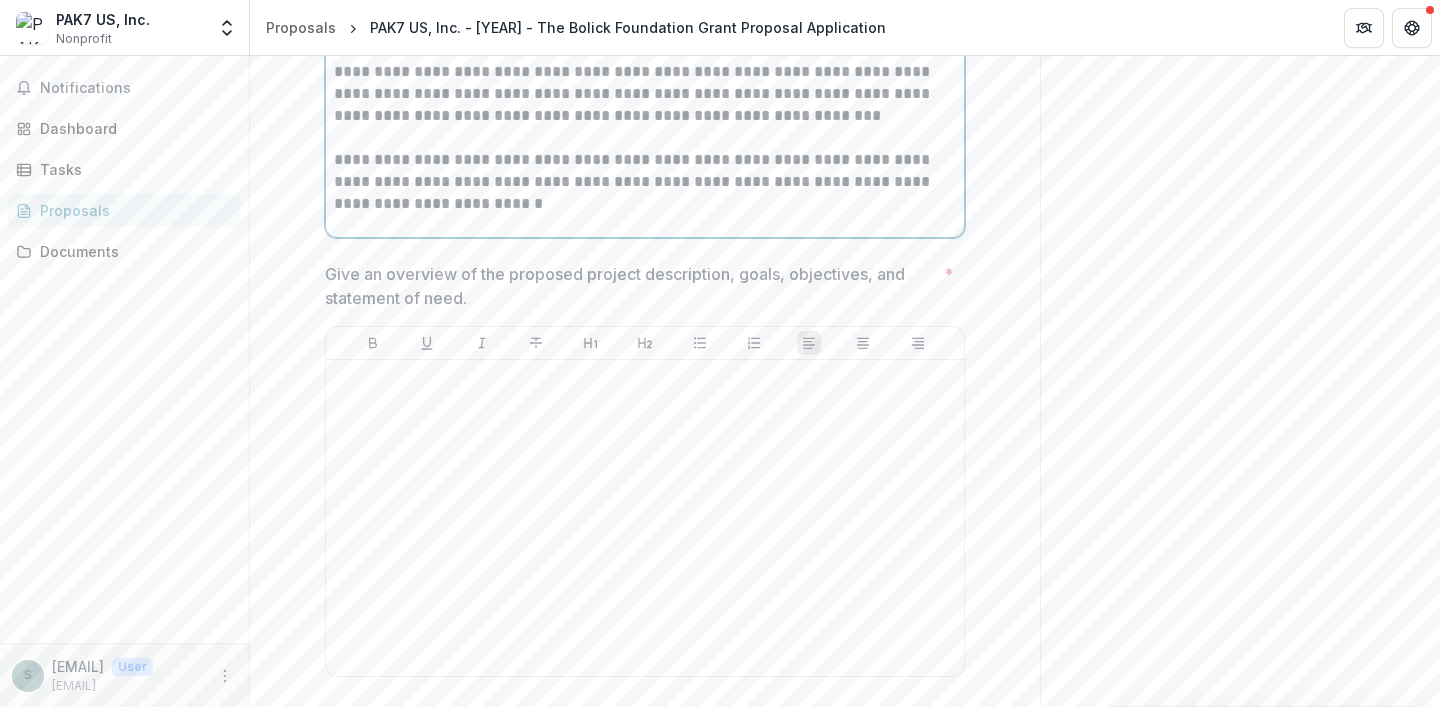 scroll, scrollTop: 587, scrollLeft: 0, axis: vertical 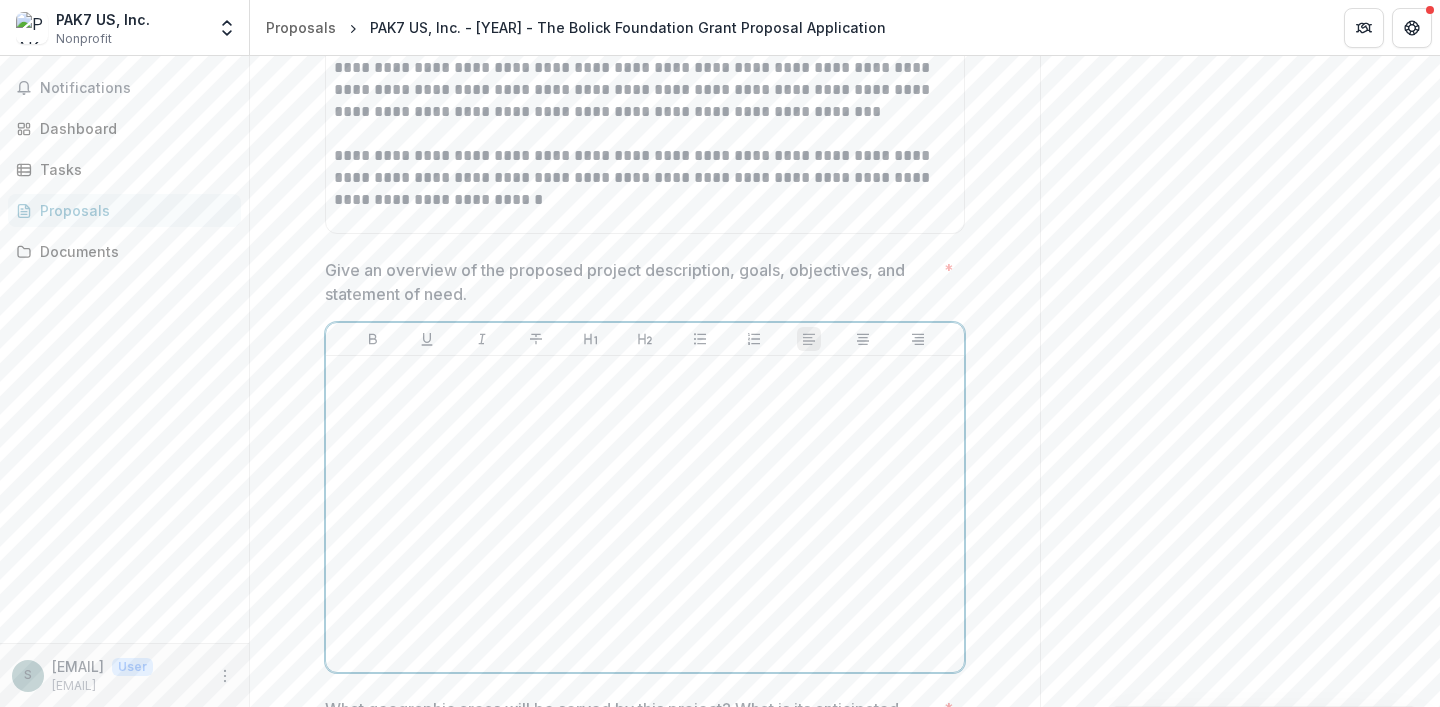 click at bounding box center (645, 514) 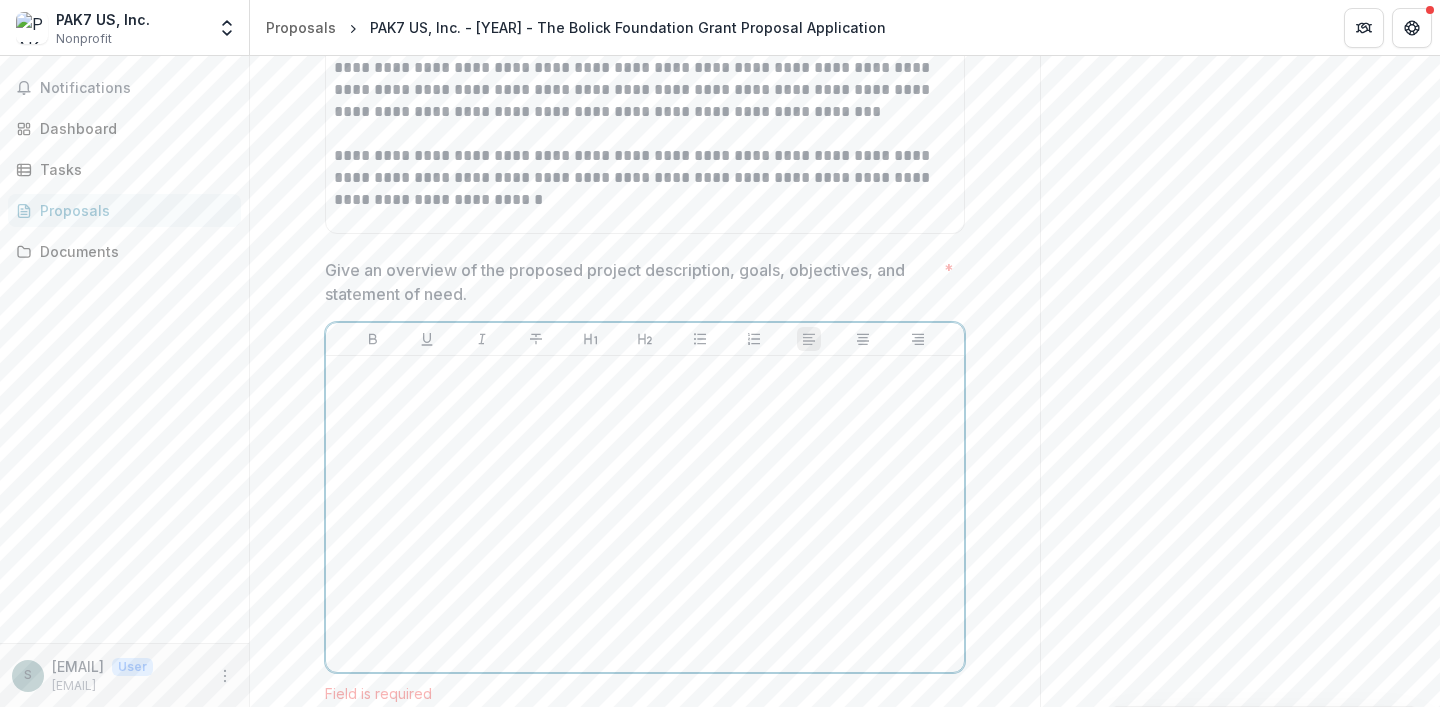 click at bounding box center (645, 514) 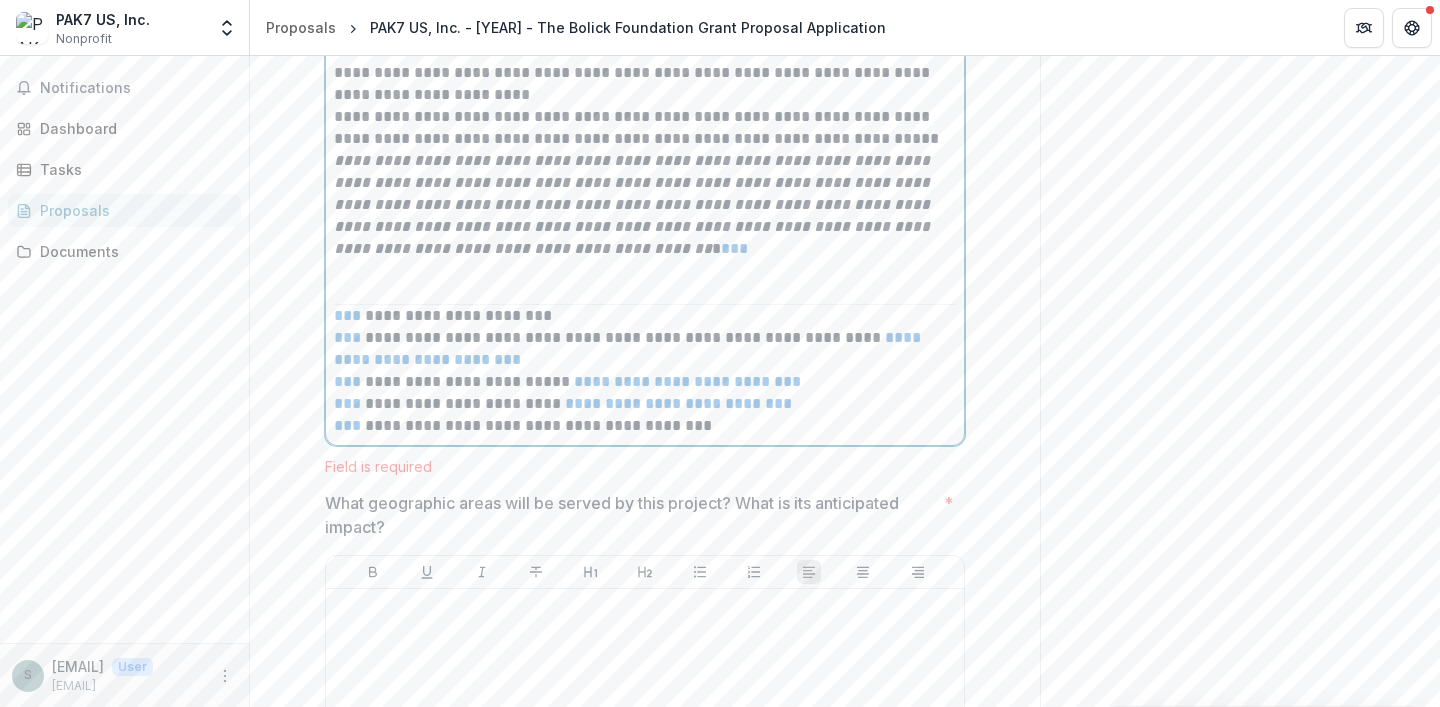 scroll, scrollTop: 1324, scrollLeft: 0, axis: vertical 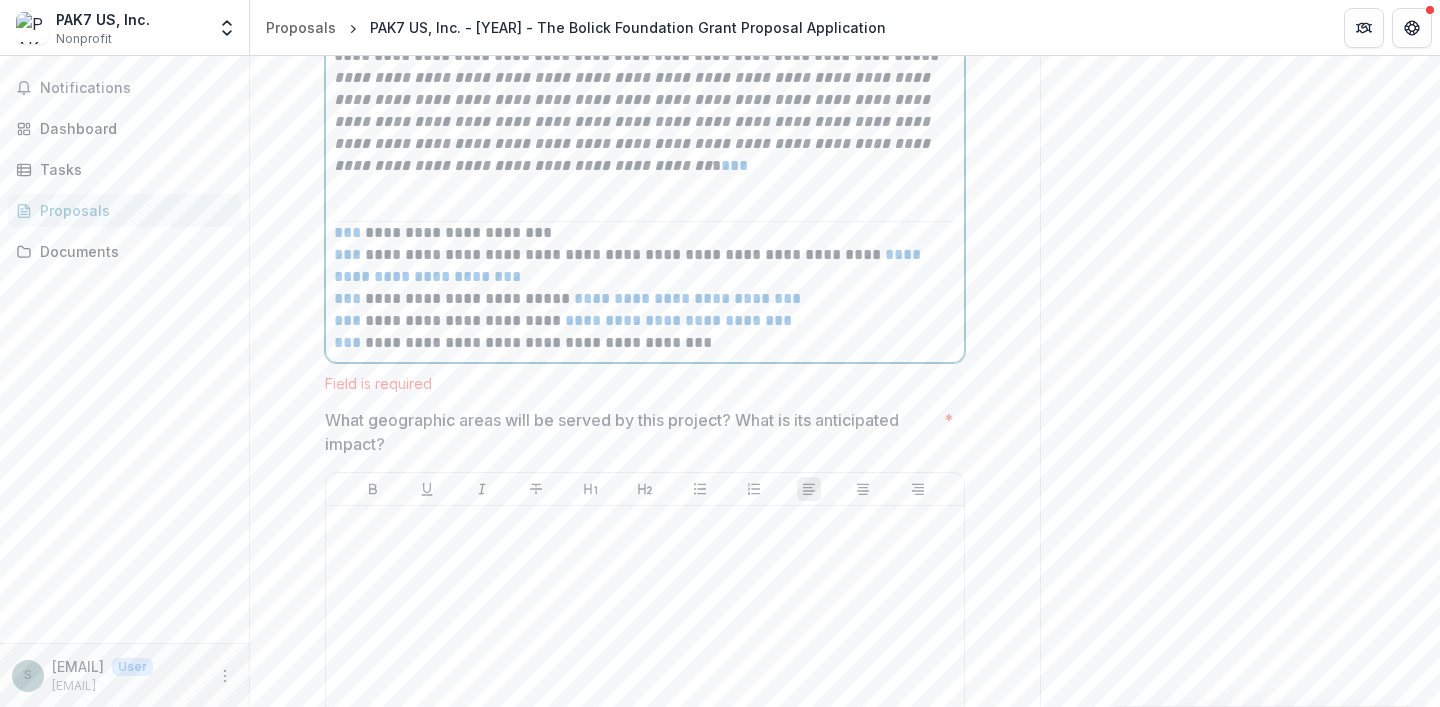 click on "**********" at bounding box center [645, 100] 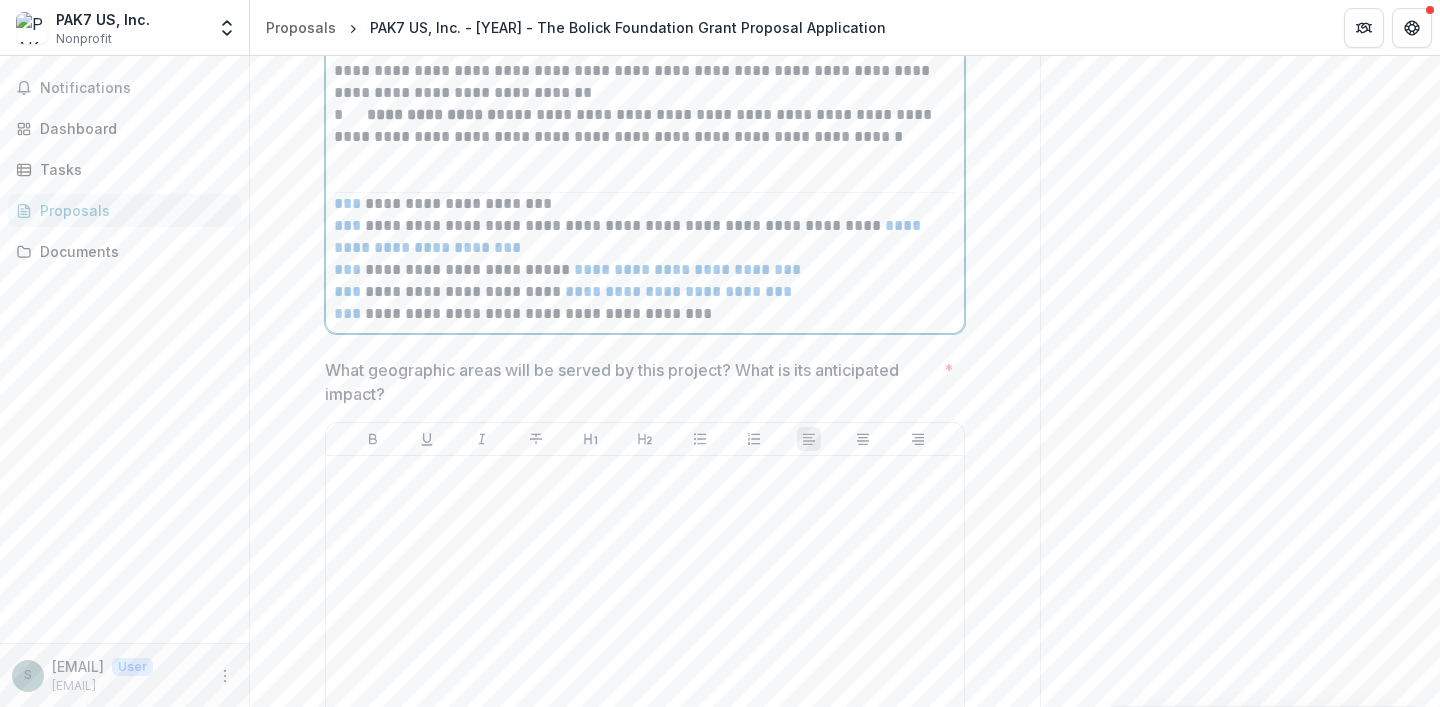 scroll, scrollTop: 2087, scrollLeft: 0, axis: vertical 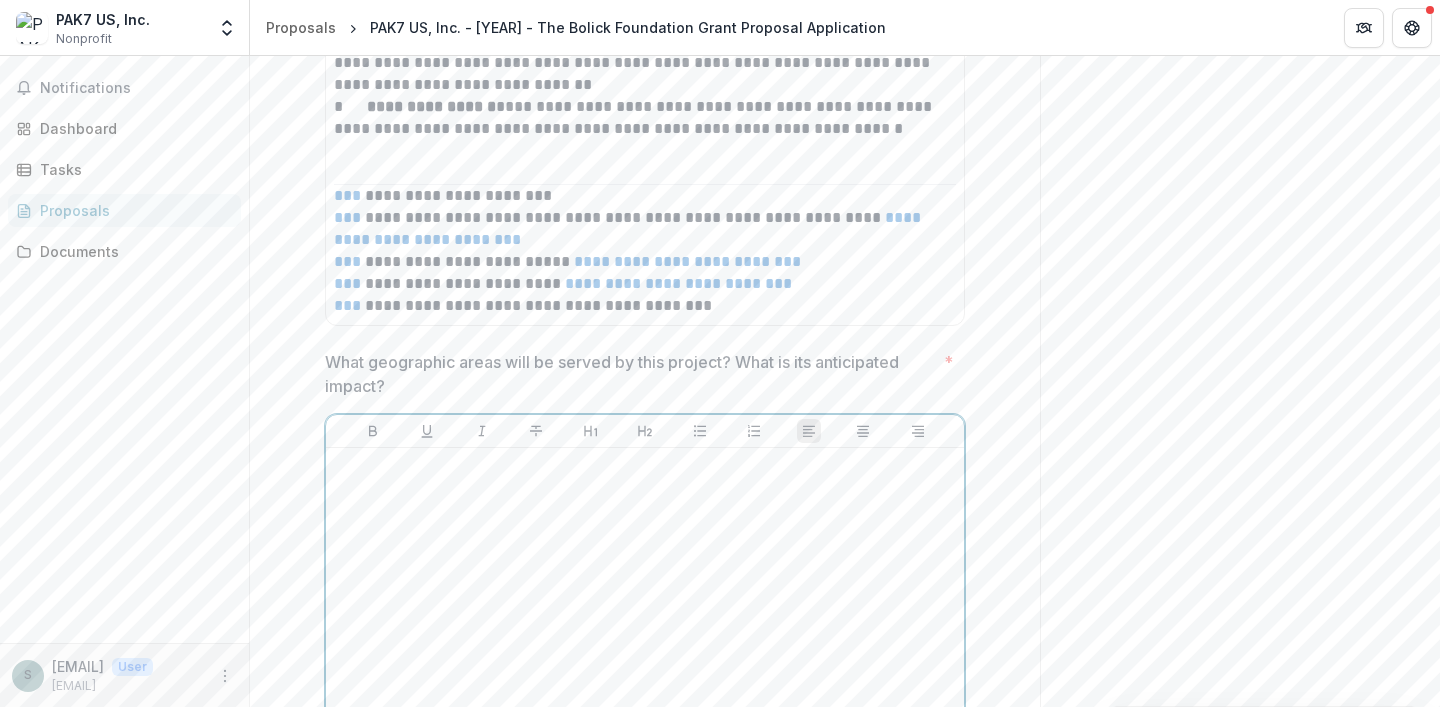 click at bounding box center [645, 467] 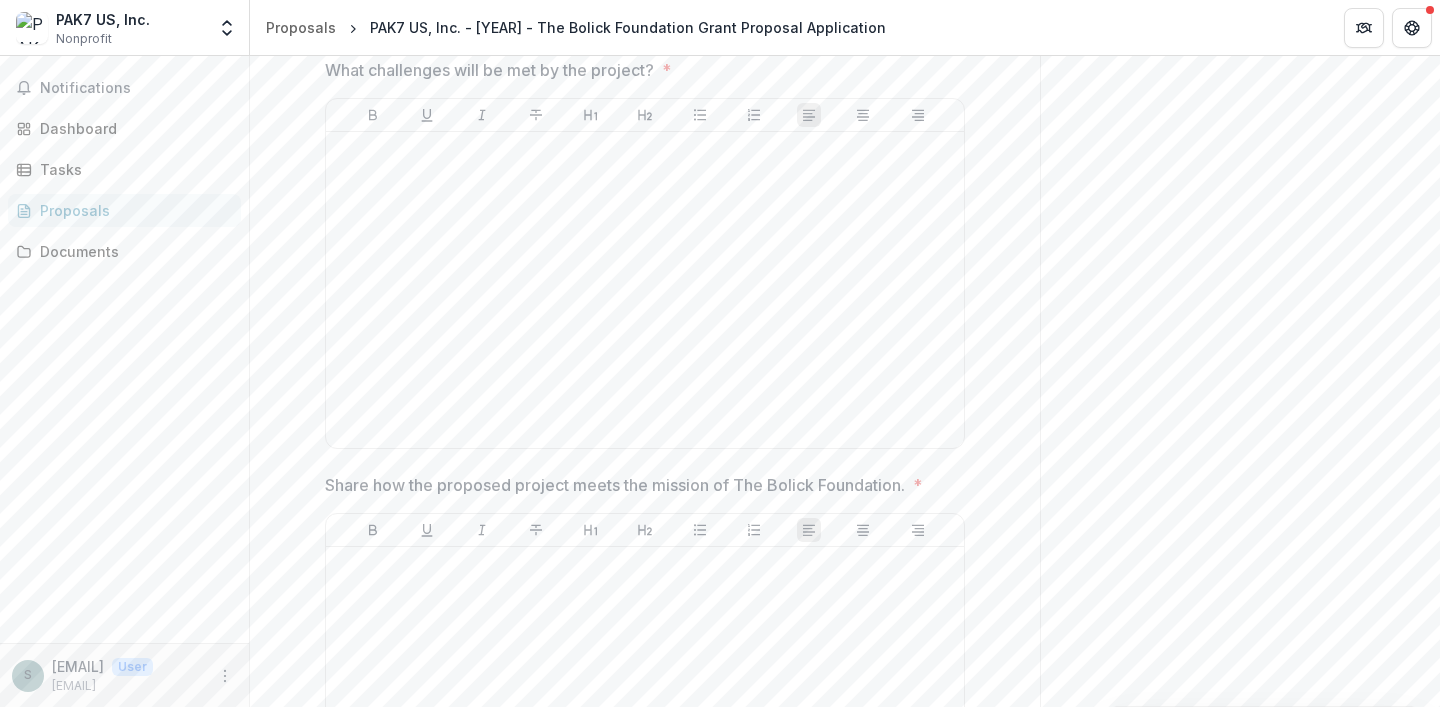 scroll, scrollTop: 2824, scrollLeft: 0, axis: vertical 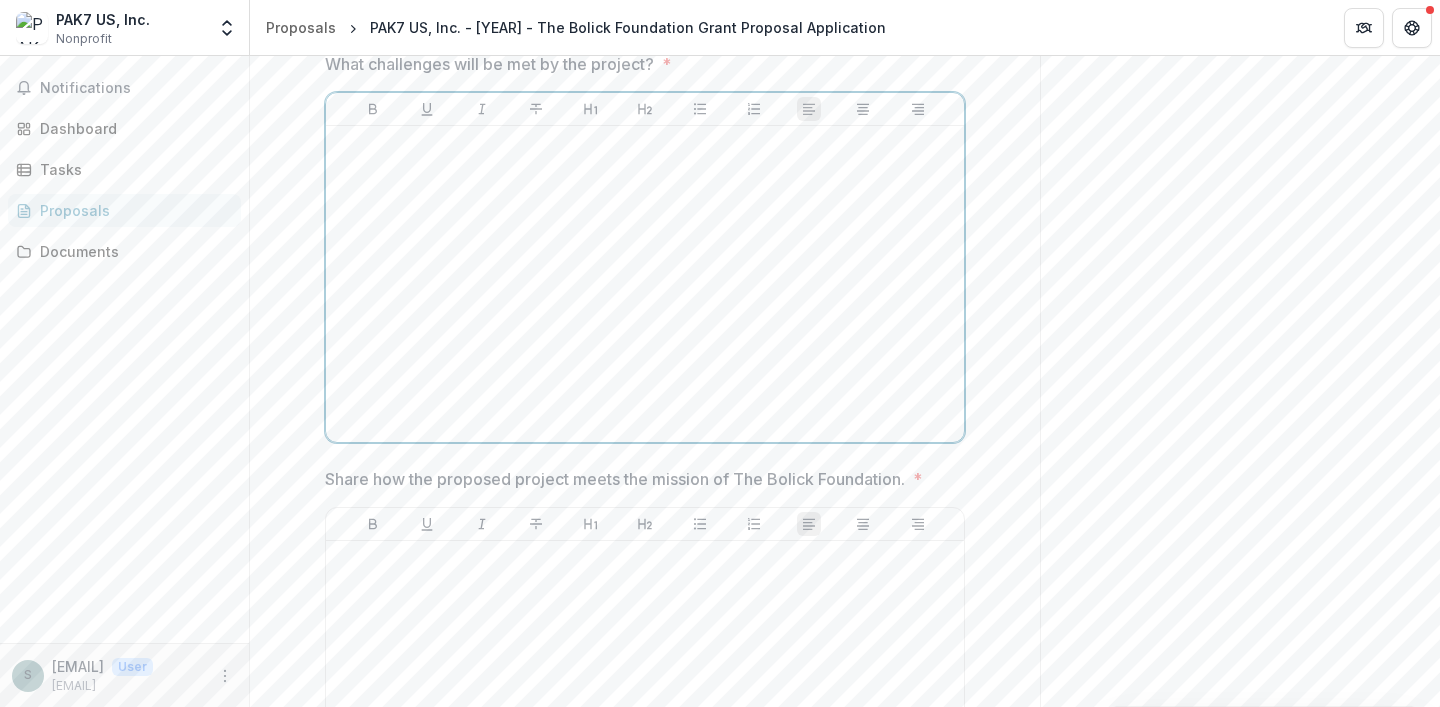 click at bounding box center [645, 145] 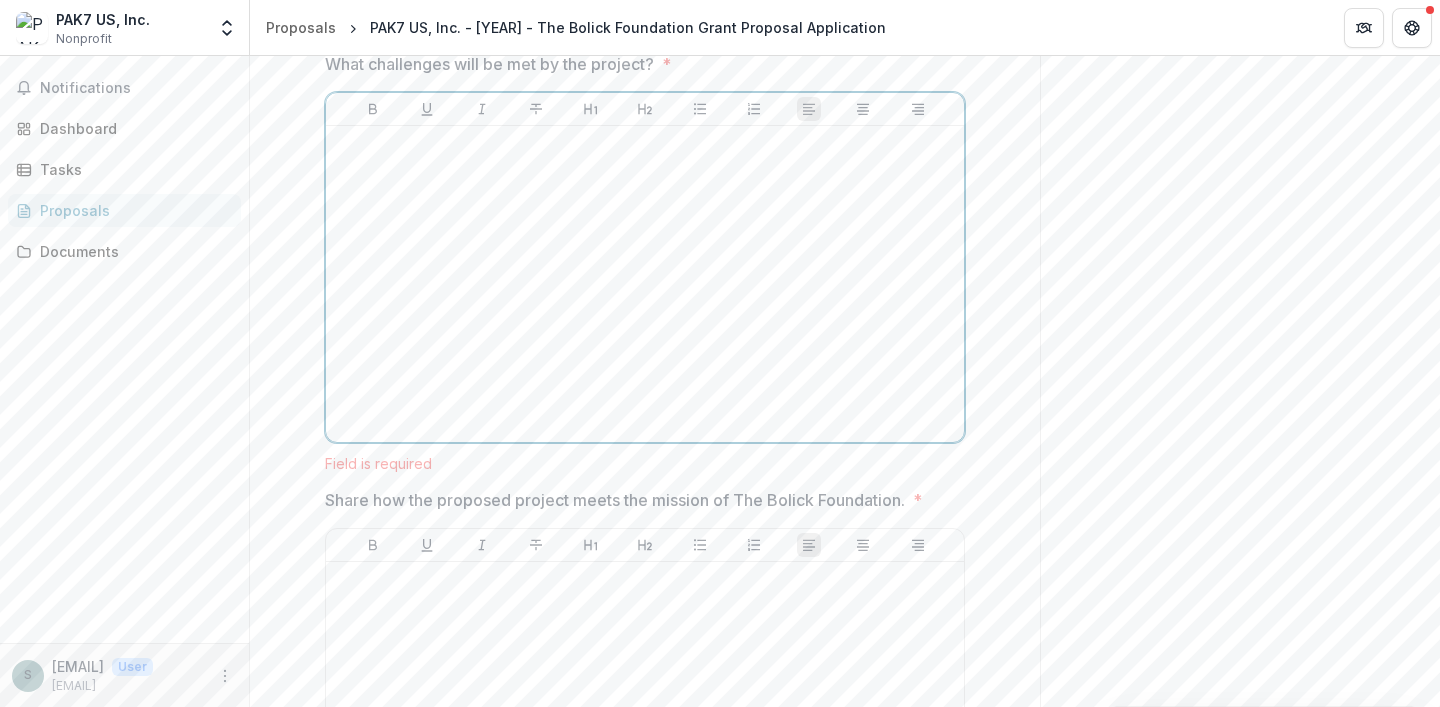 click at bounding box center (645, 284) 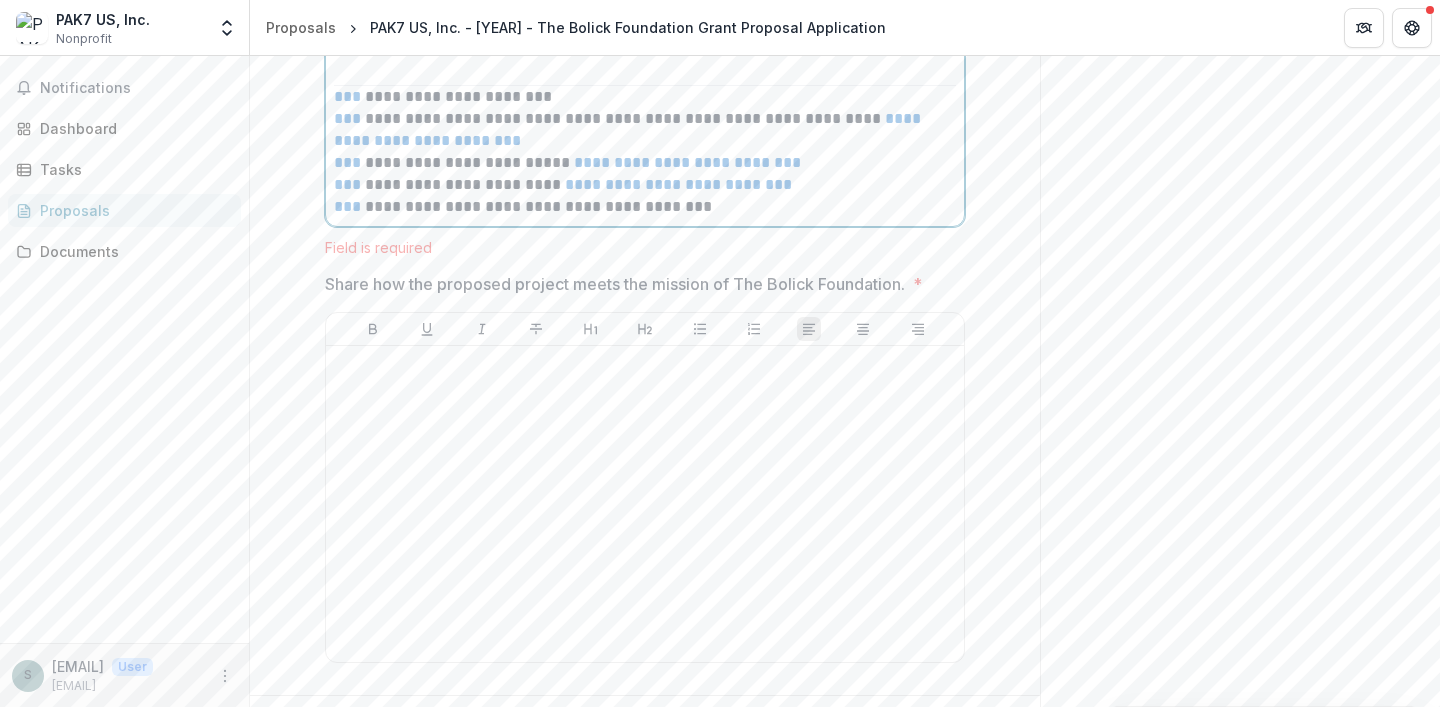 scroll, scrollTop: 3470, scrollLeft: 0, axis: vertical 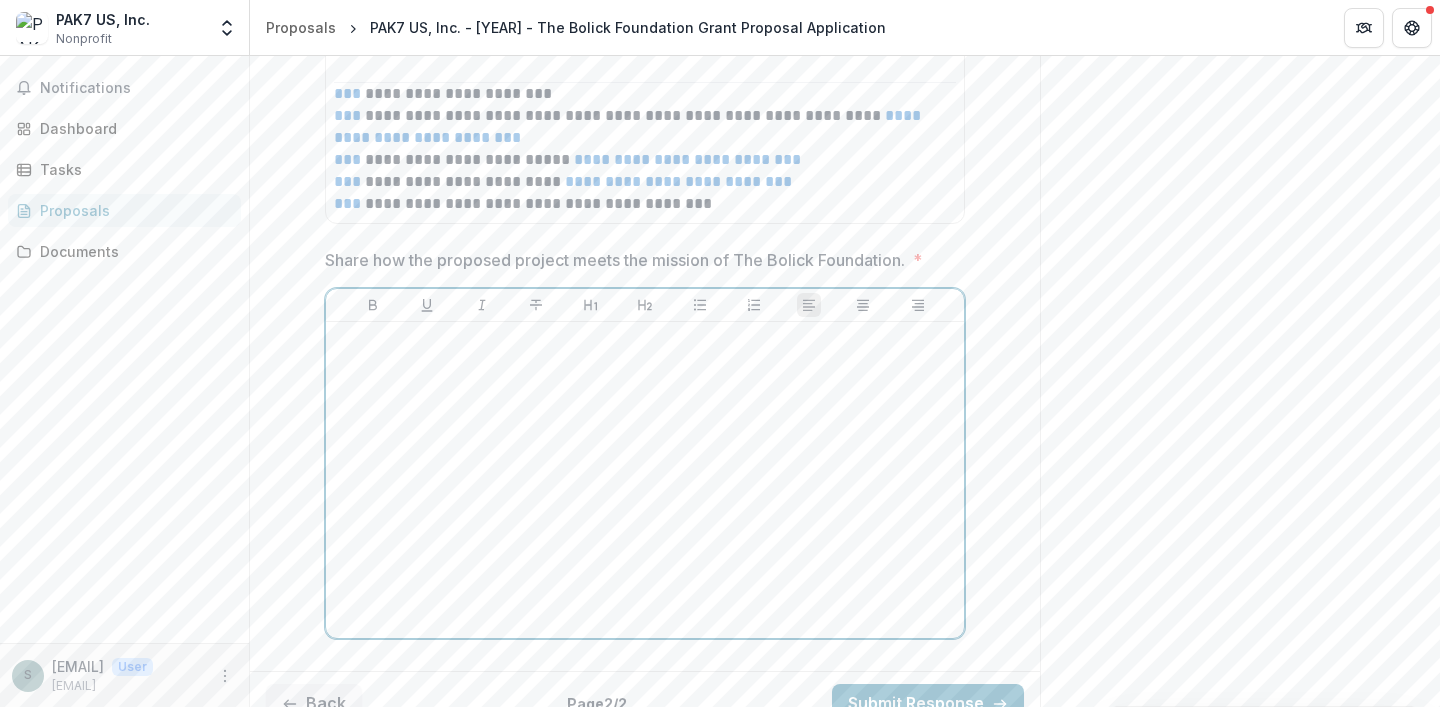 click at bounding box center (645, 341) 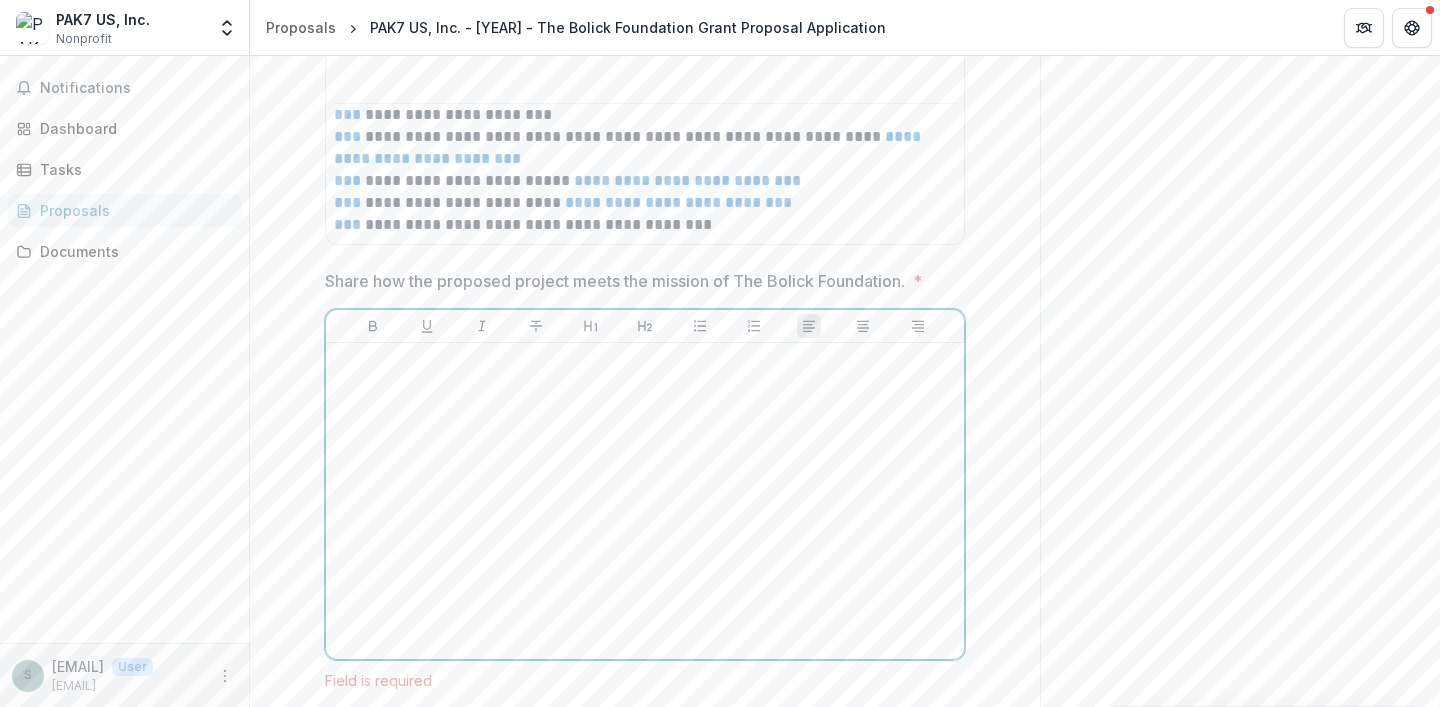 type 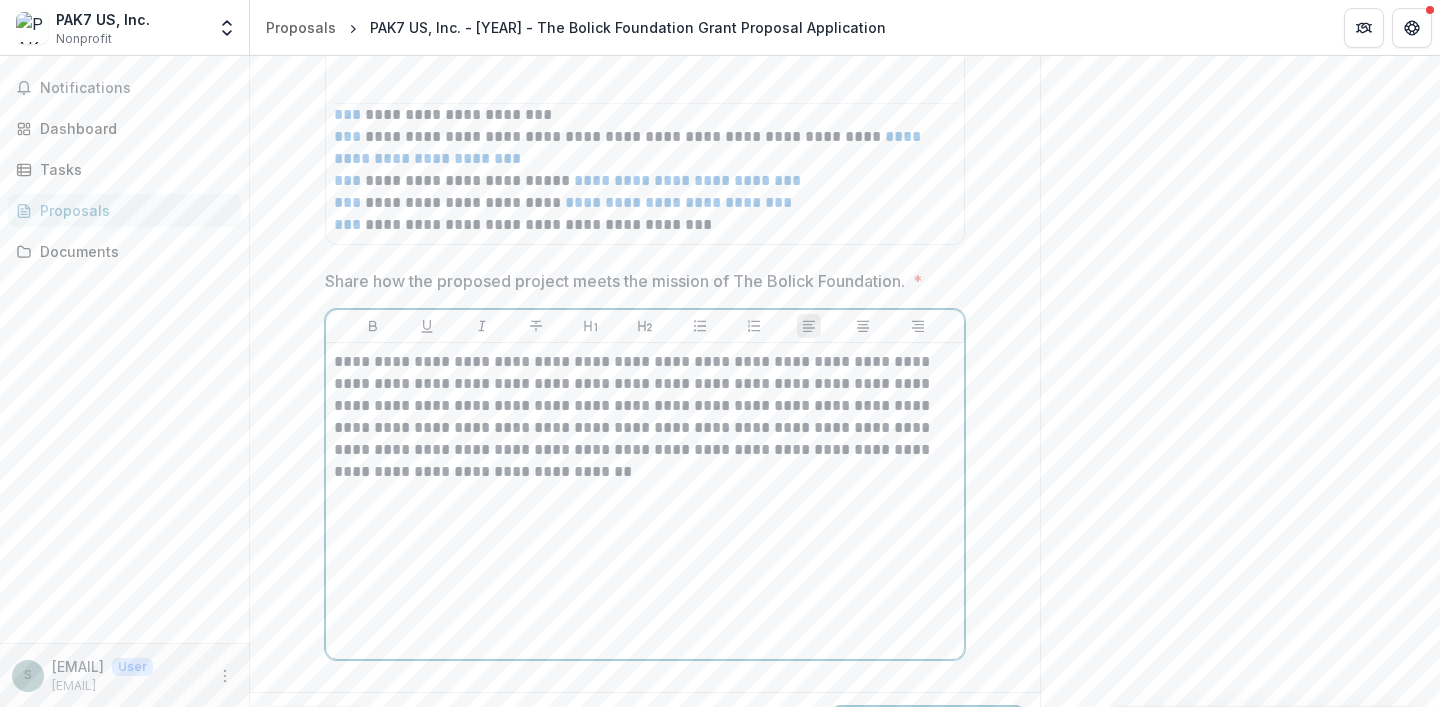 scroll, scrollTop: 3499, scrollLeft: 0, axis: vertical 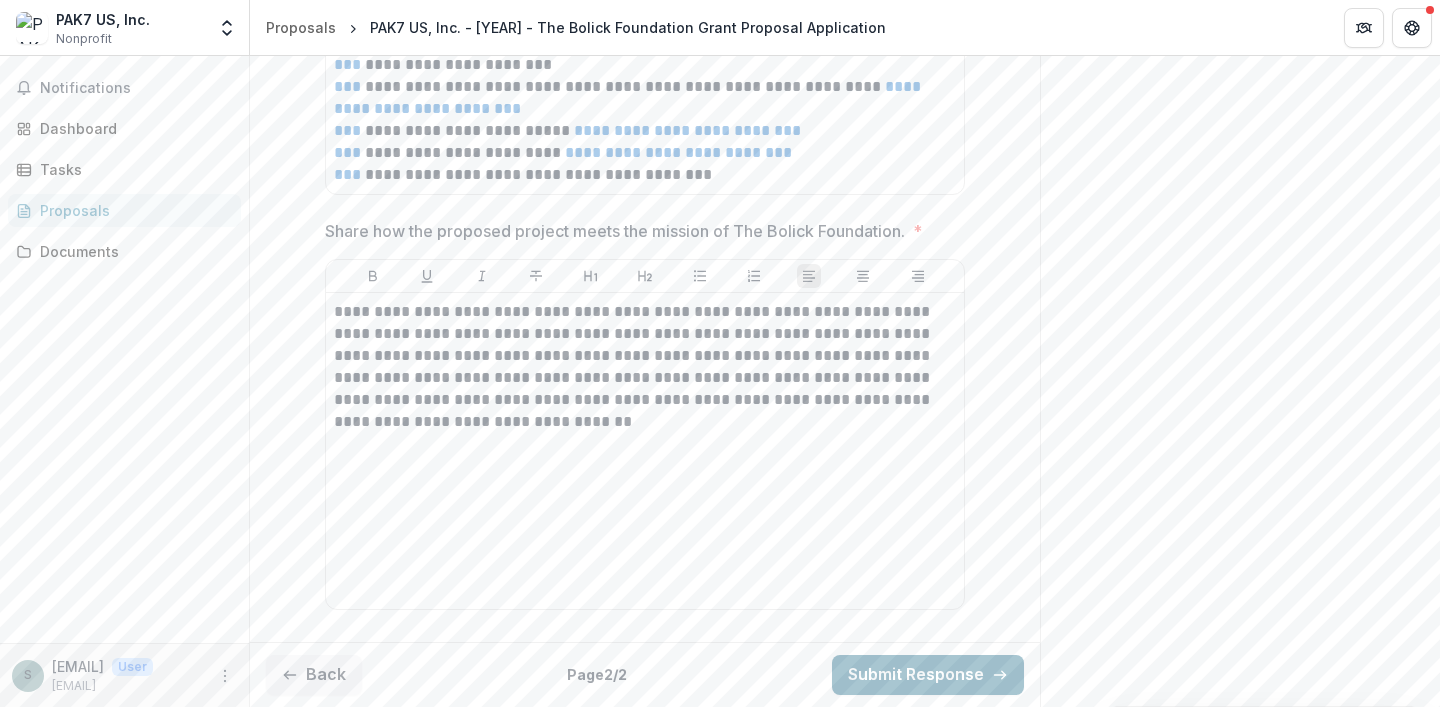 click on "Submit Response" at bounding box center [928, 675] 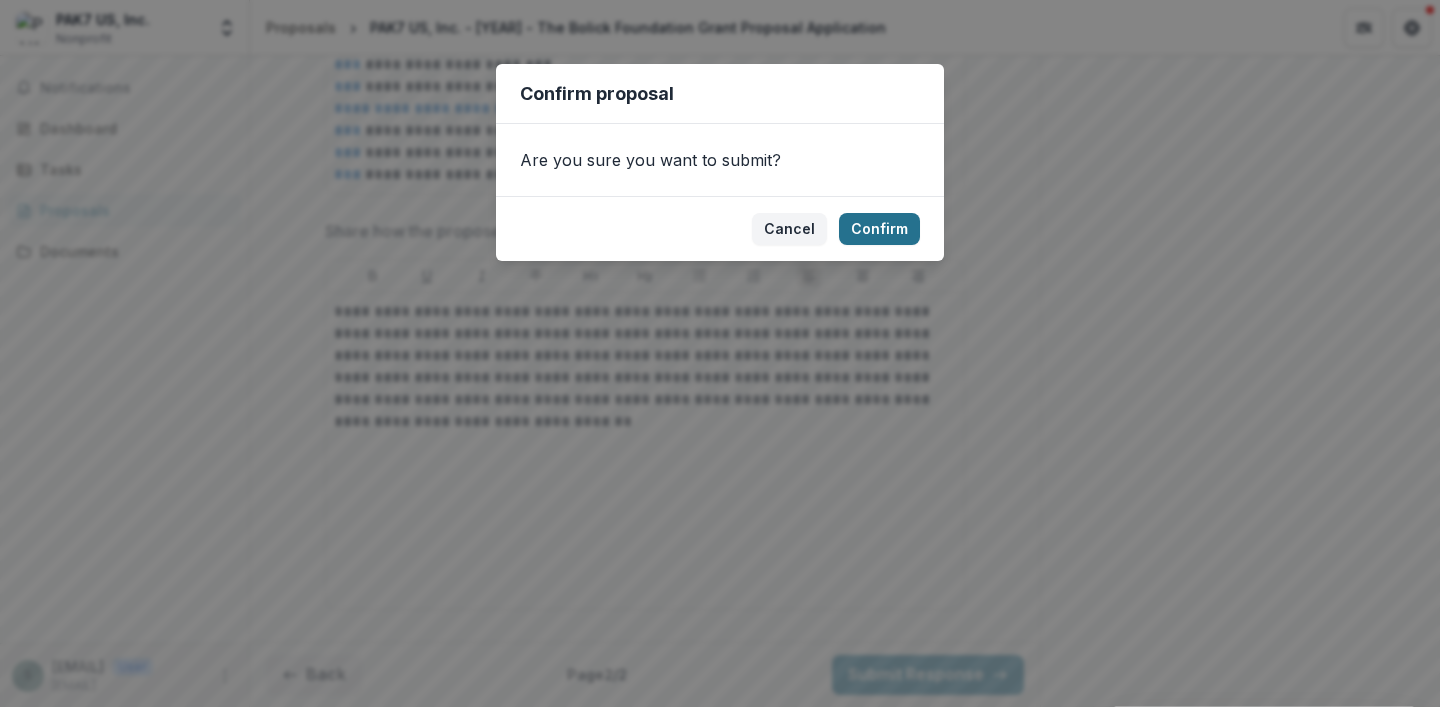 click on "Confirm" at bounding box center (879, 229) 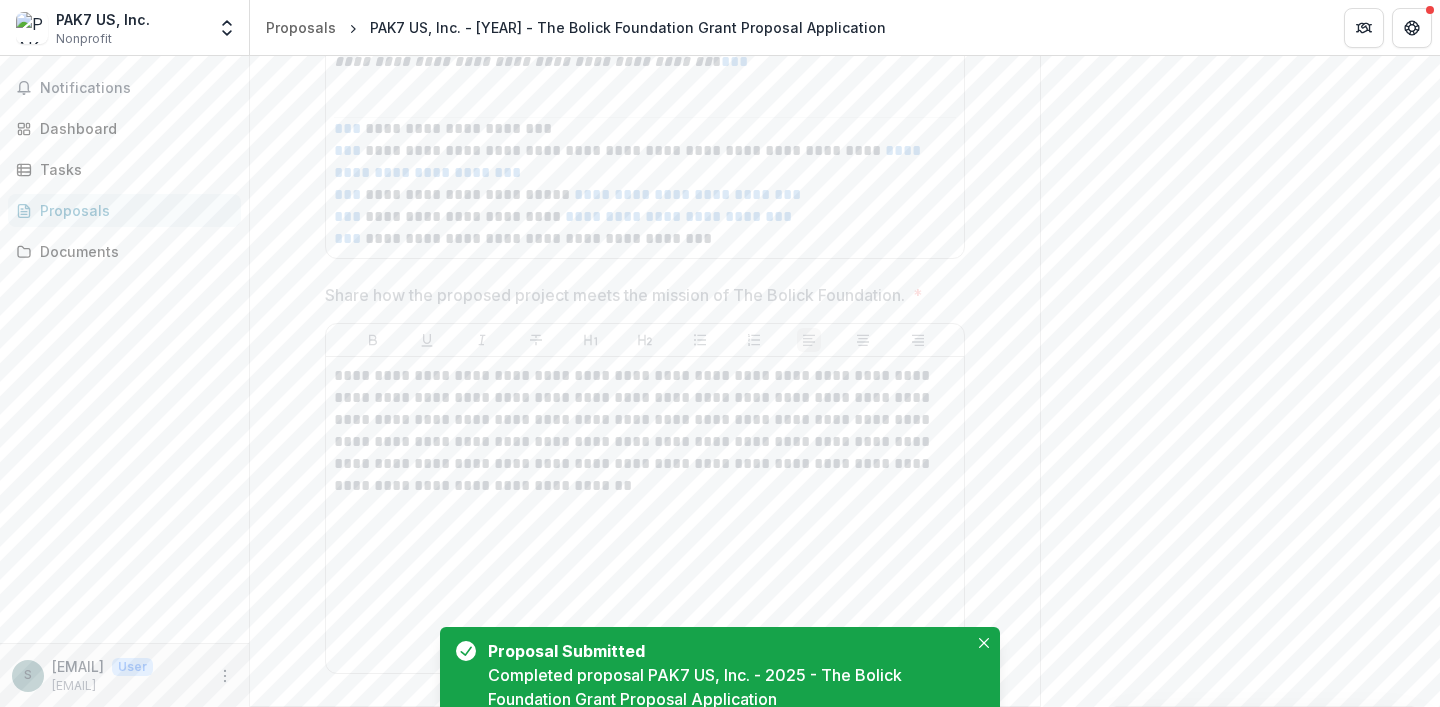 scroll, scrollTop: 3563, scrollLeft: 0, axis: vertical 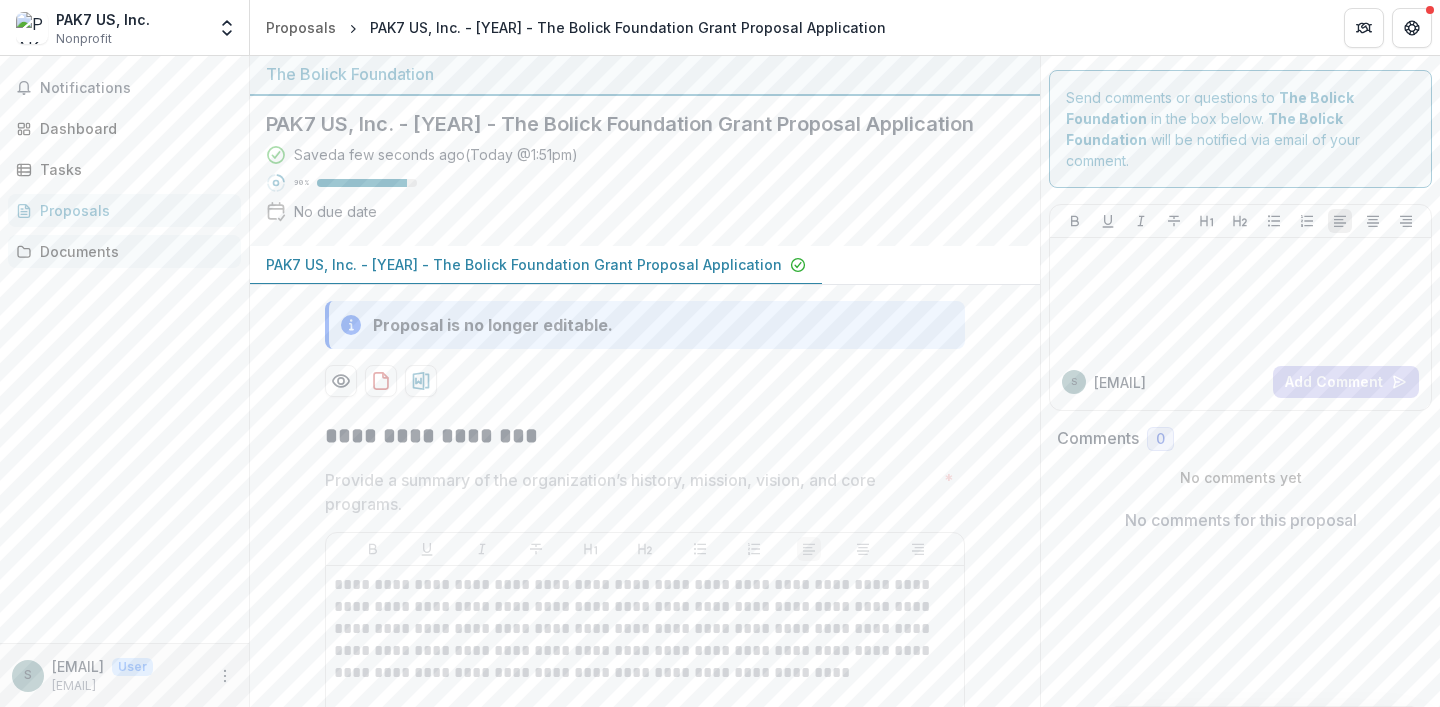 click on "Documents" at bounding box center [132, 251] 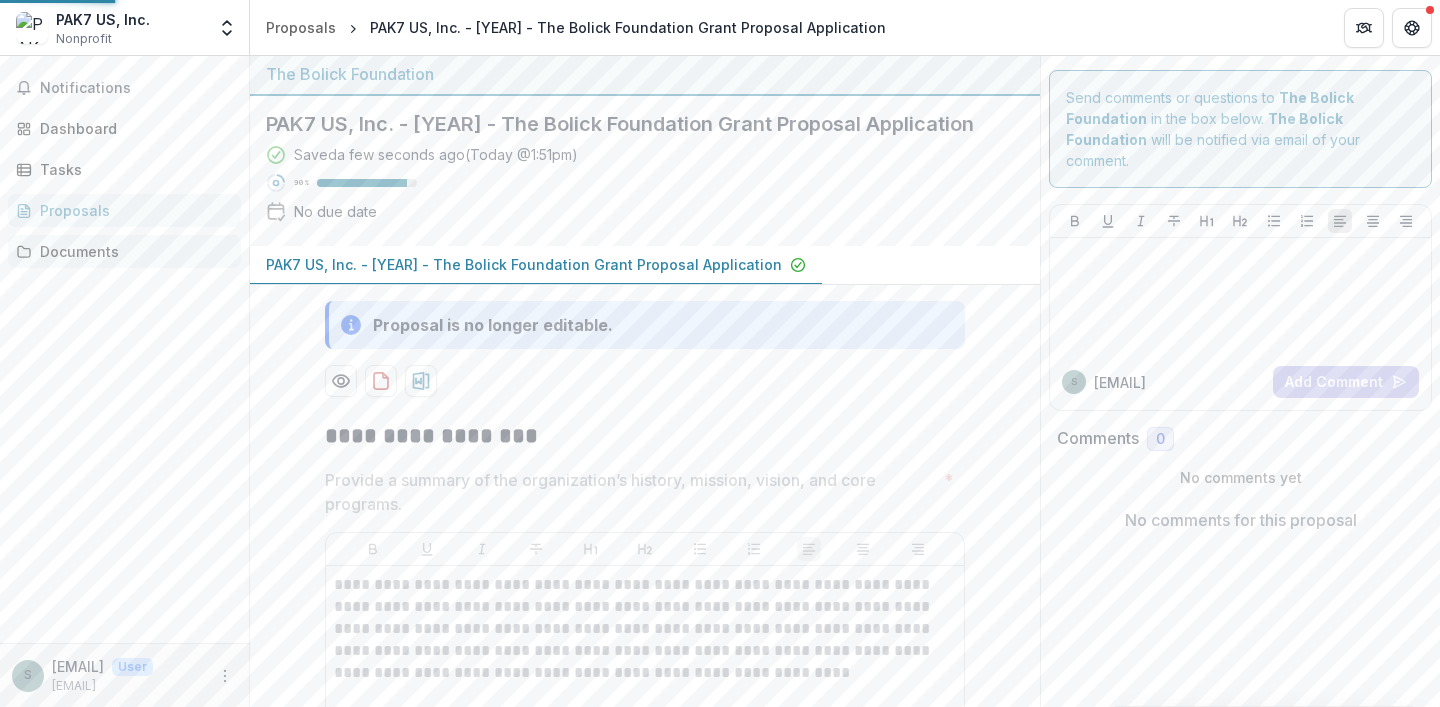 scroll, scrollTop: 0, scrollLeft: 0, axis: both 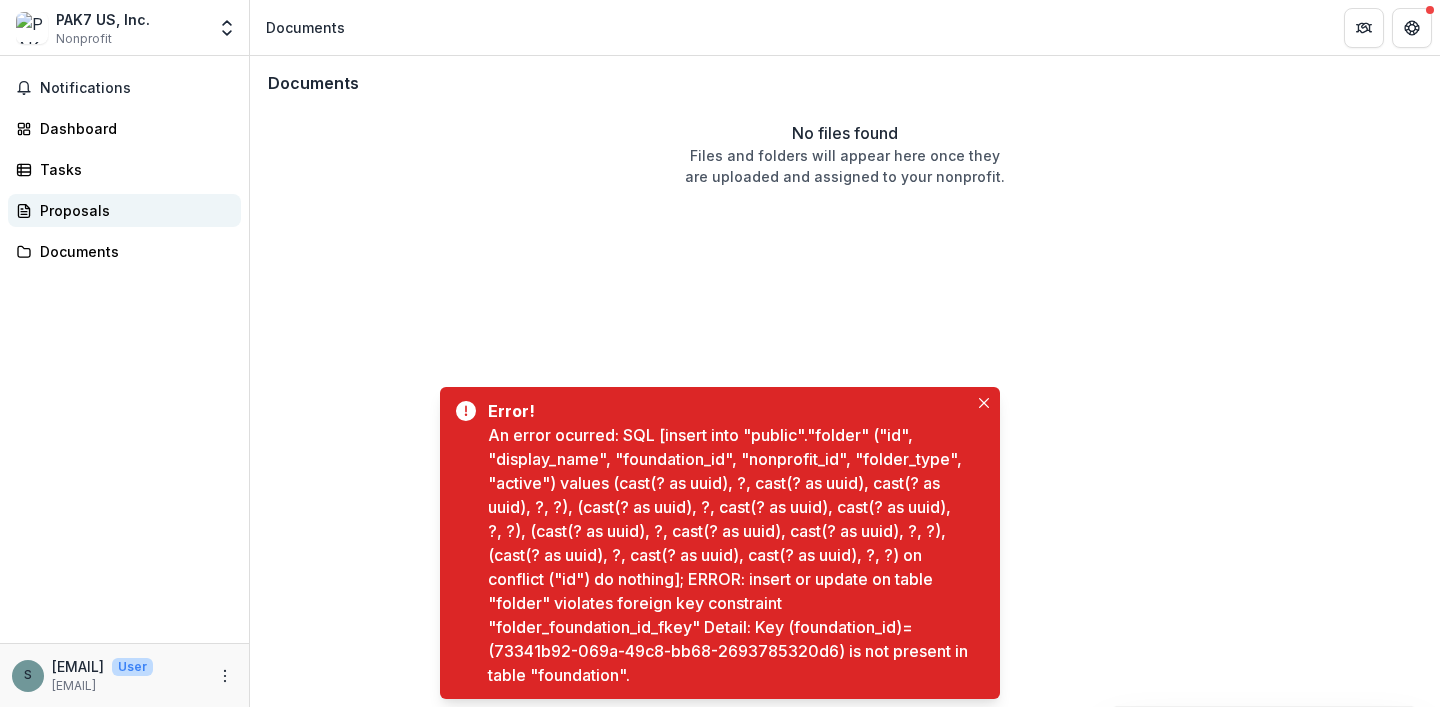 click on "Proposals" at bounding box center [132, 210] 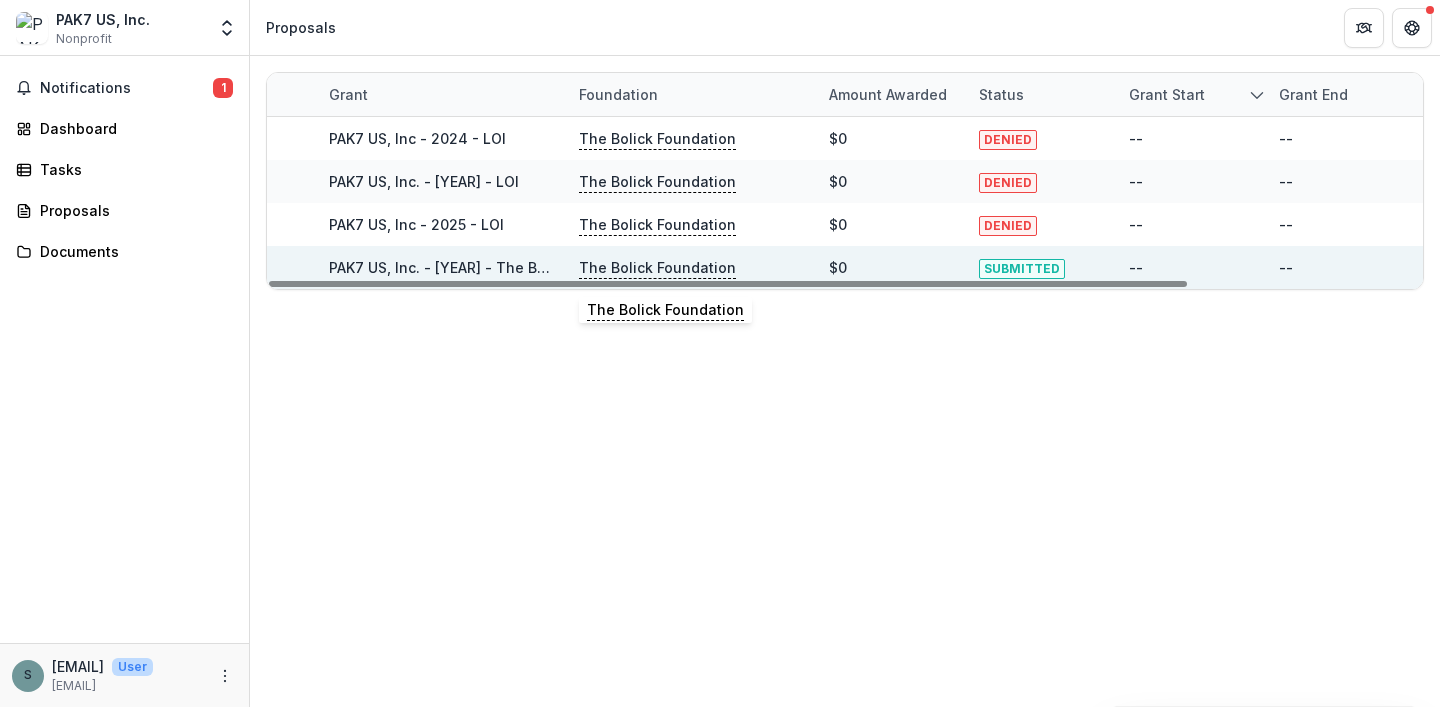 click on "The Bolick Foundation" at bounding box center [657, 268] 